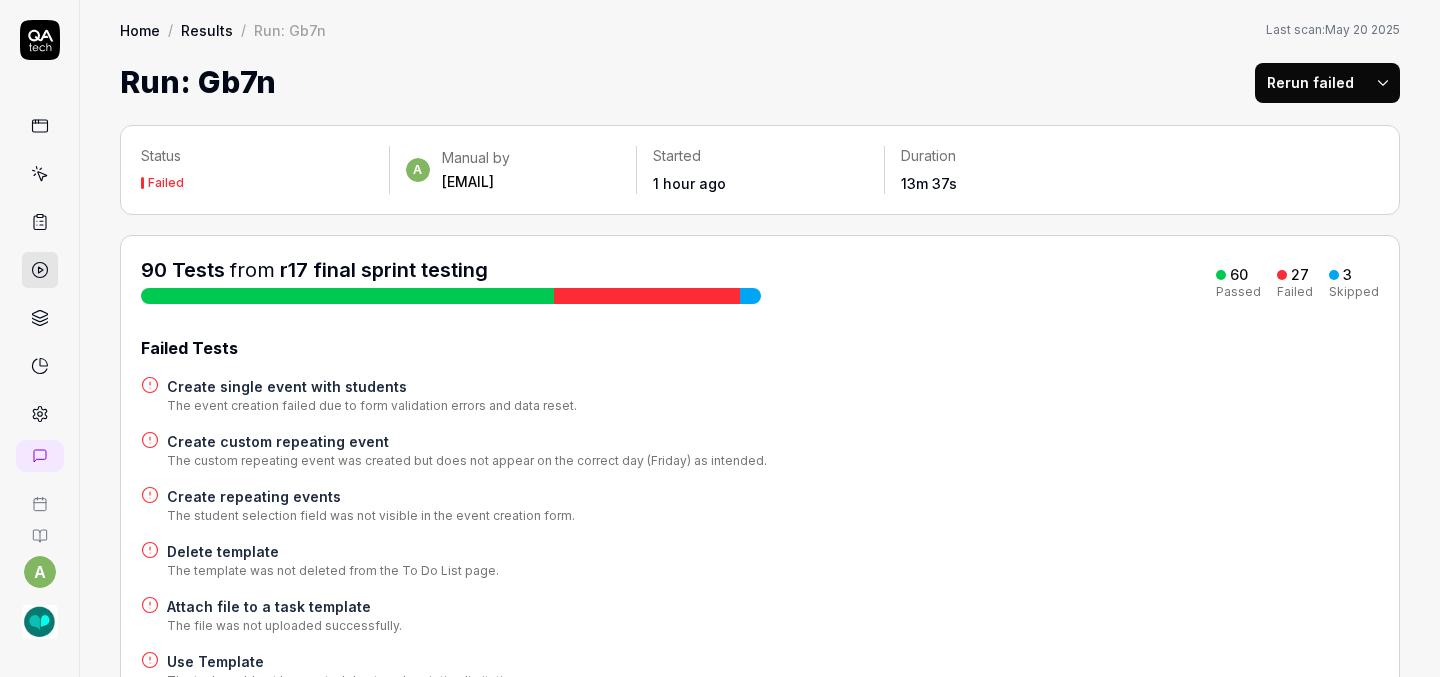 scroll, scrollTop: 0, scrollLeft: 0, axis: both 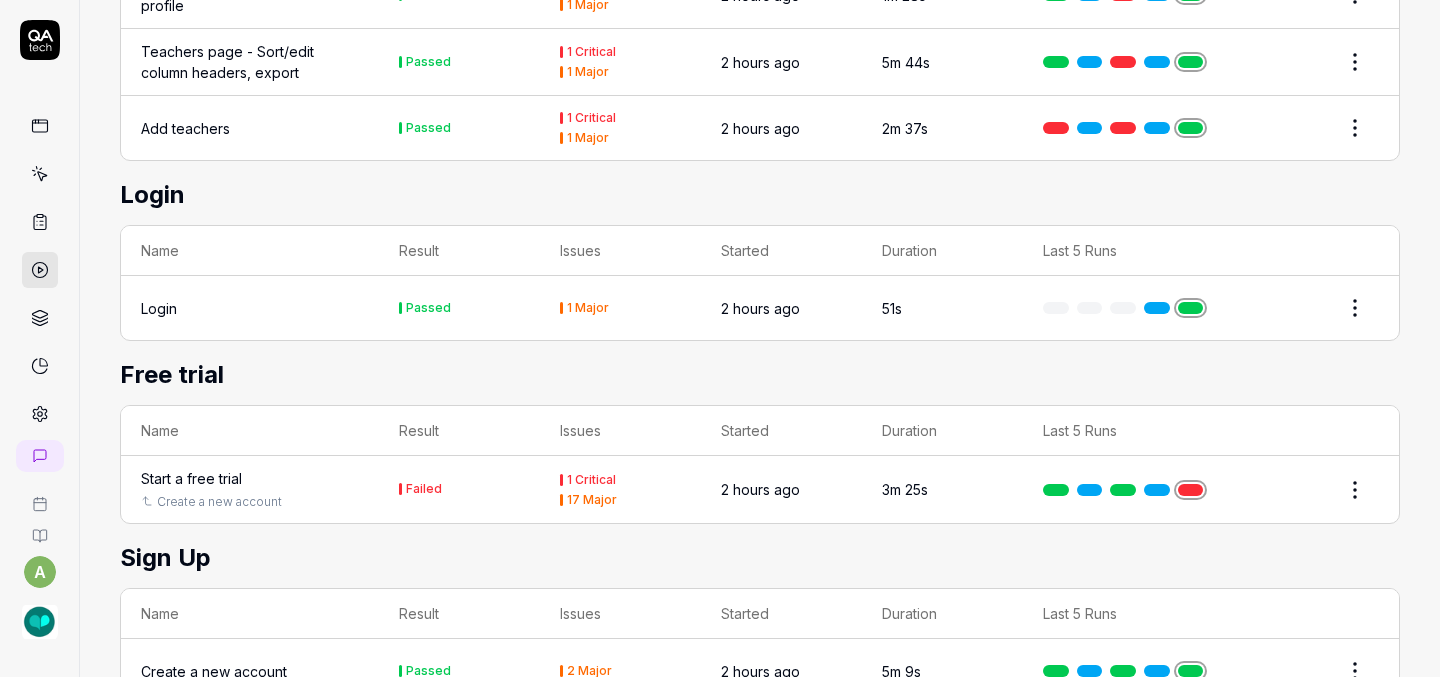 click on "Start a free trial" at bounding box center [191, 478] 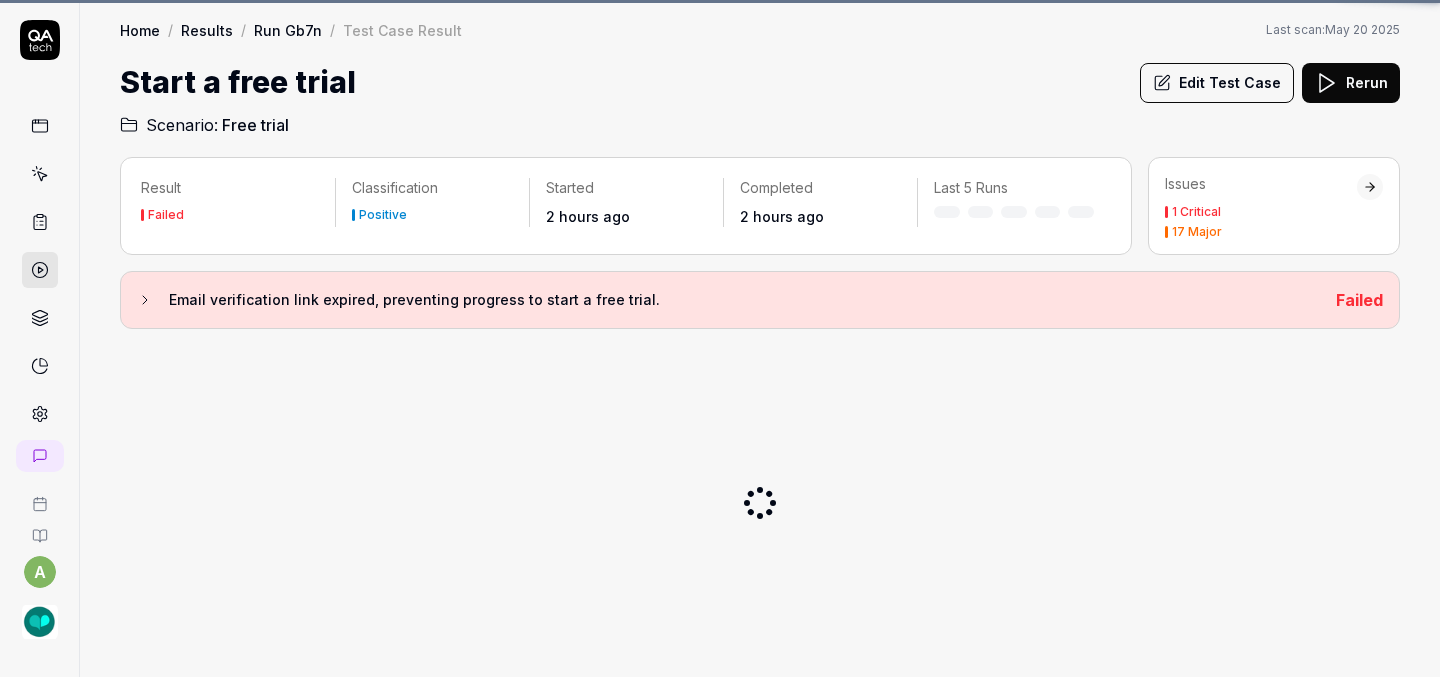 scroll, scrollTop: 0, scrollLeft: 0, axis: both 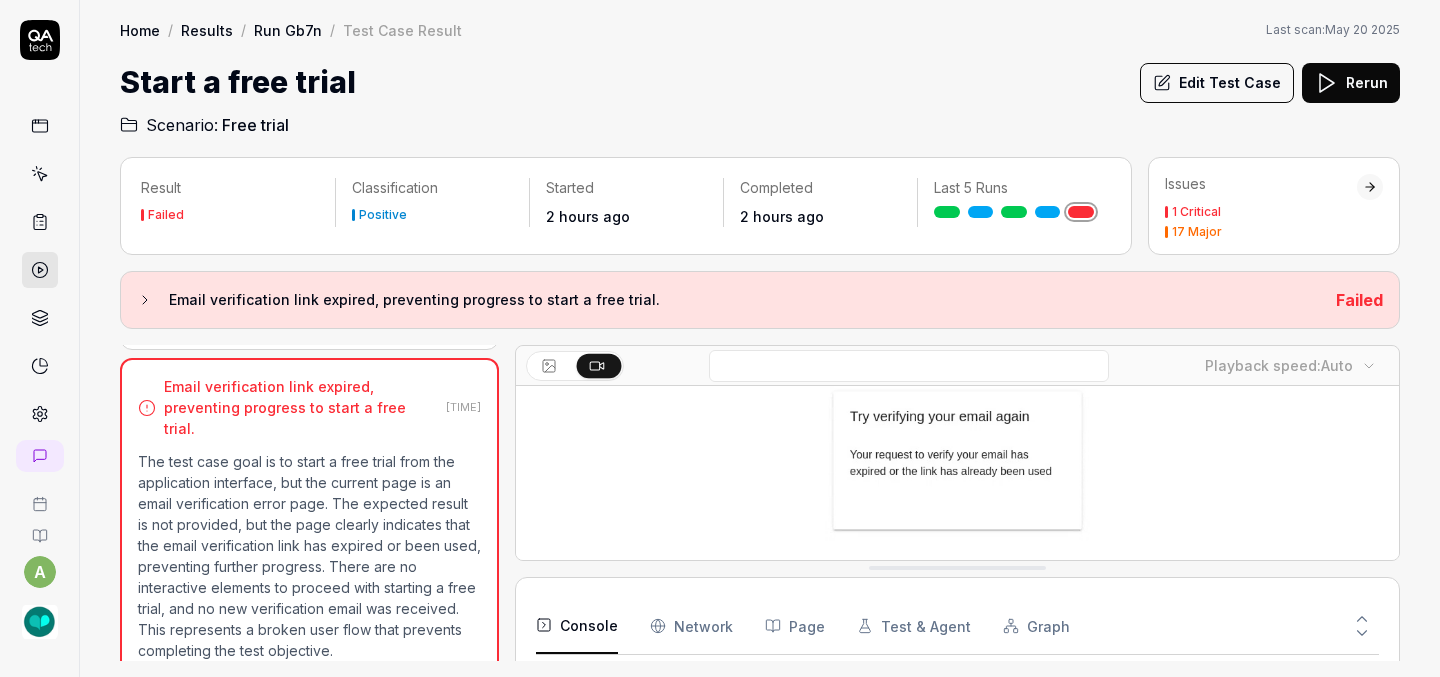 click on "Edit Test Case" at bounding box center [1217, 83] 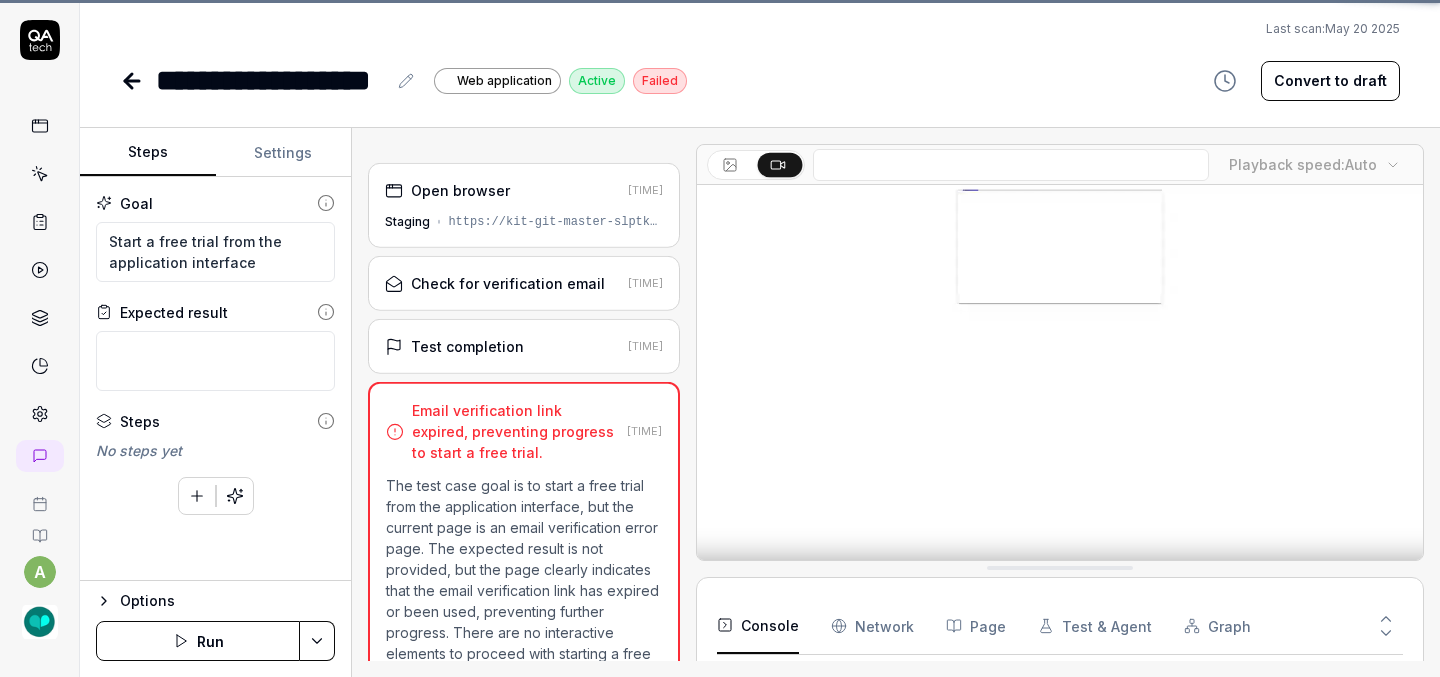 scroll, scrollTop: 97, scrollLeft: 0, axis: vertical 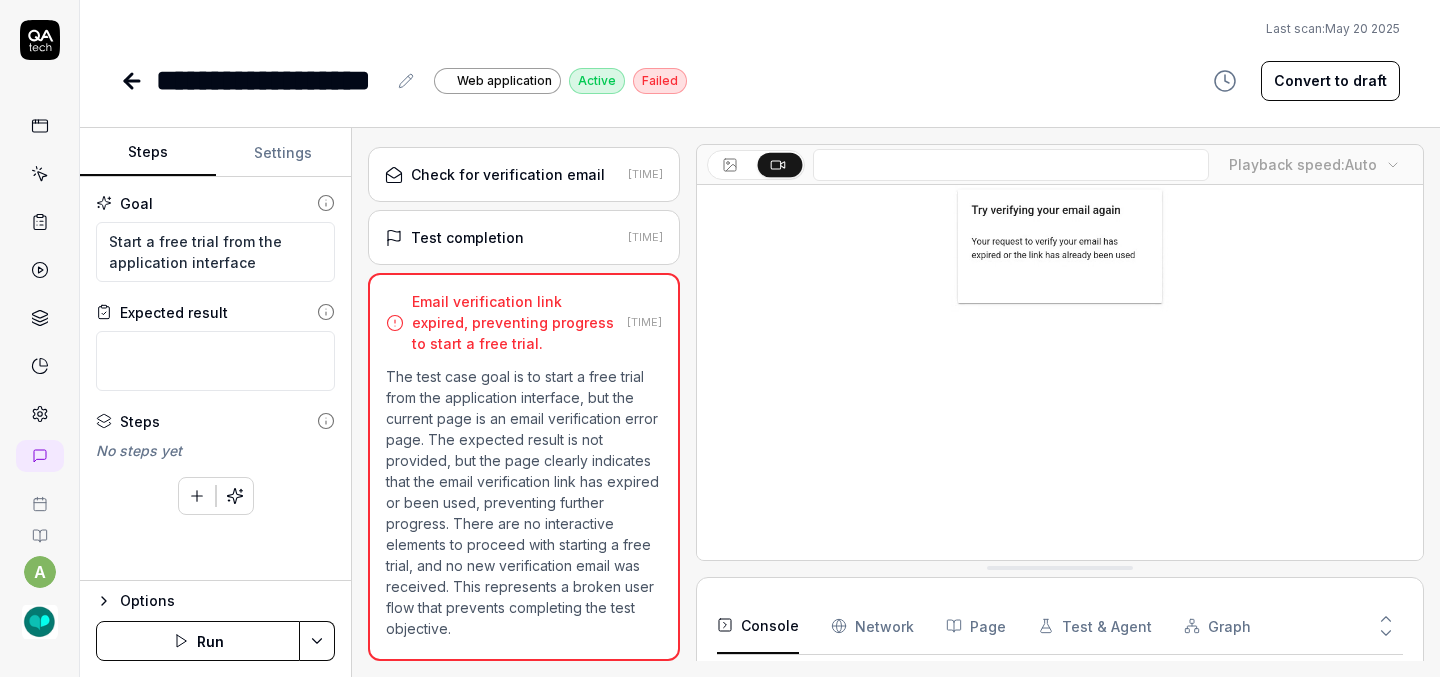click on "Convert to draft" at bounding box center (1330, 81) 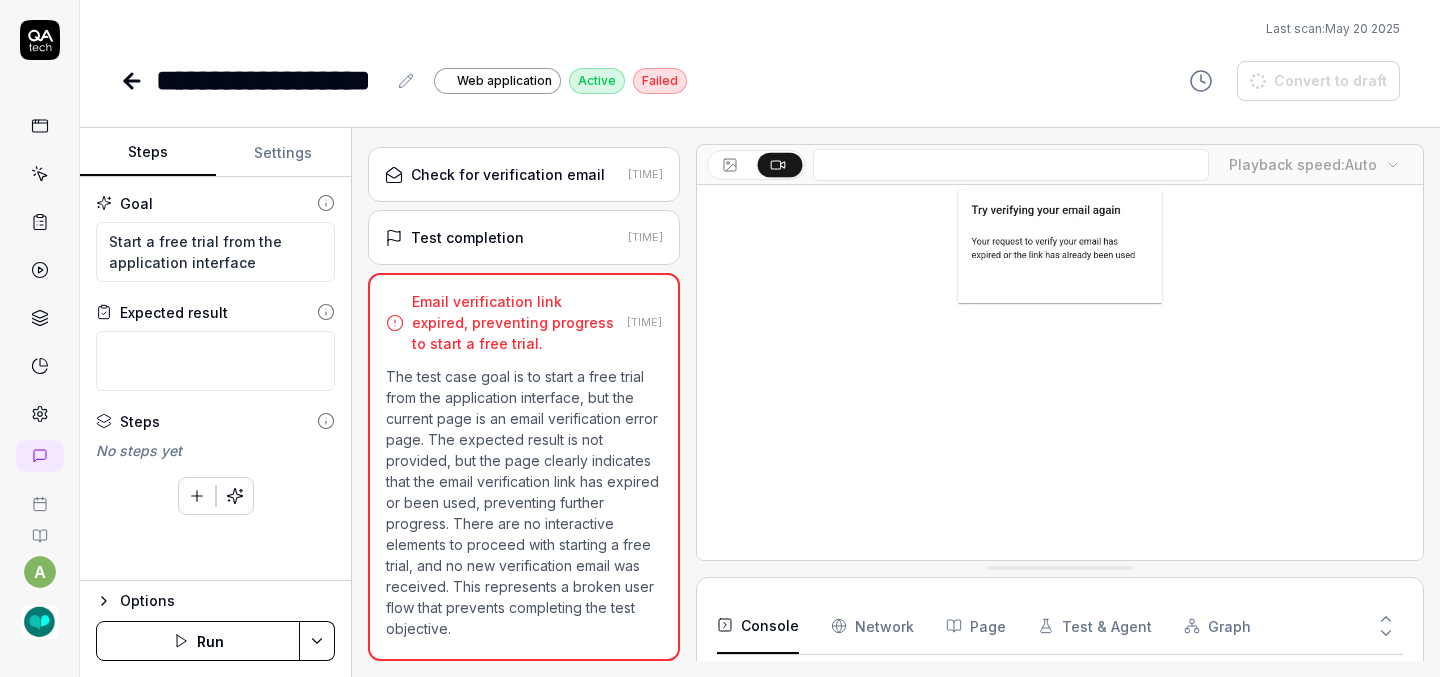 scroll, scrollTop: 0, scrollLeft: 0, axis: both 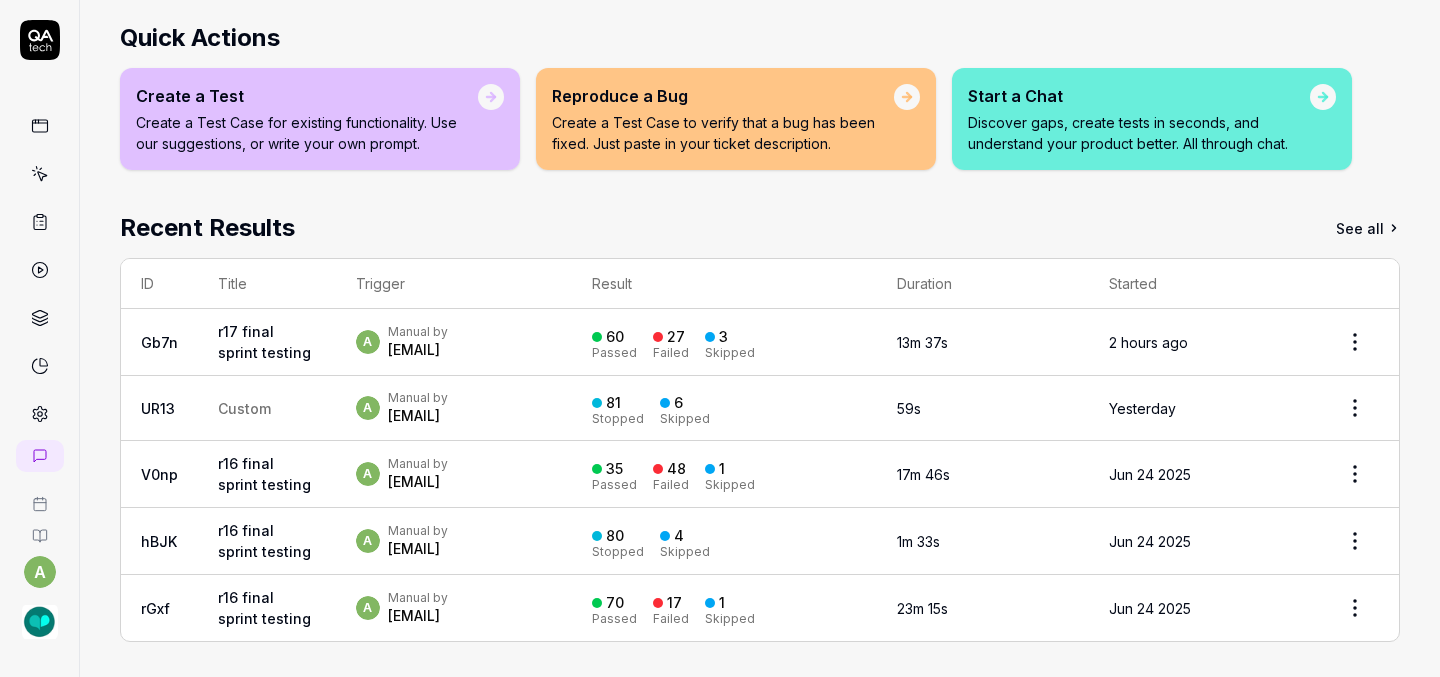 click on "r17 final sprint testing" at bounding box center (267, 342) 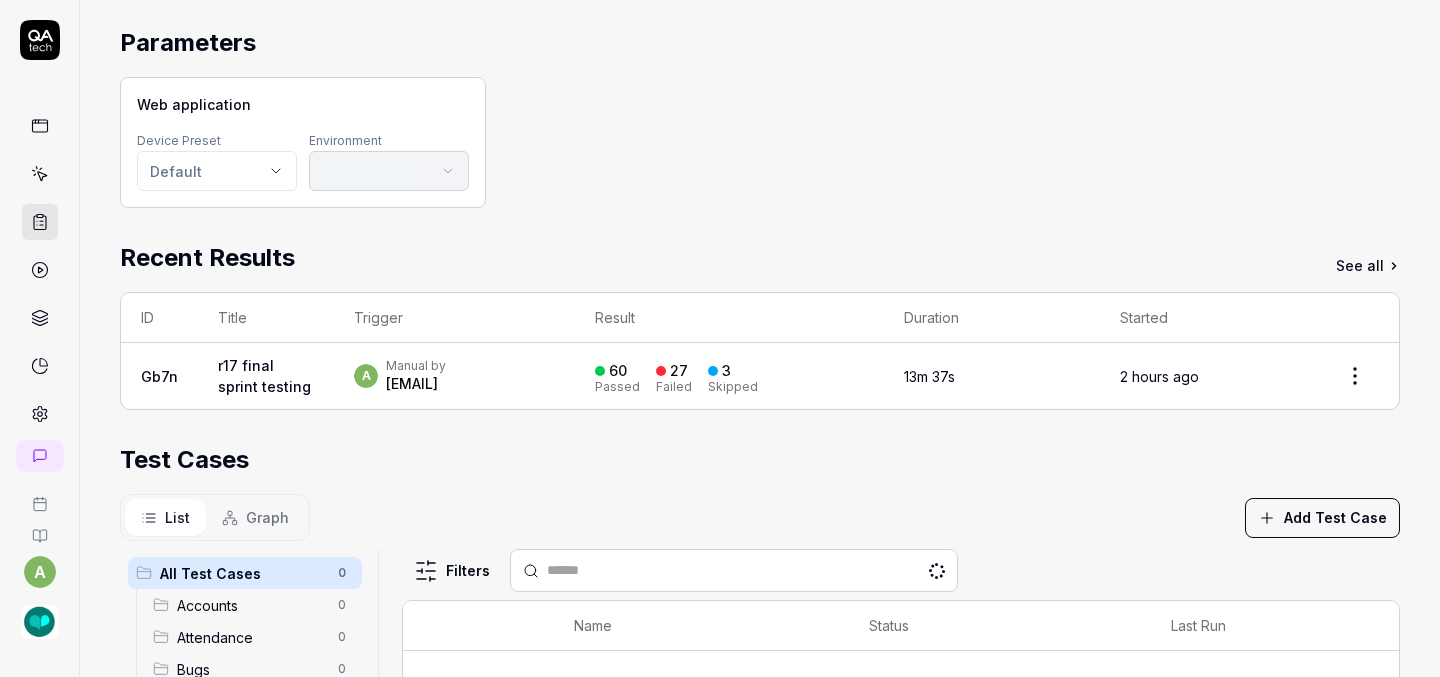 scroll, scrollTop: 153, scrollLeft: 0, axis: vertical 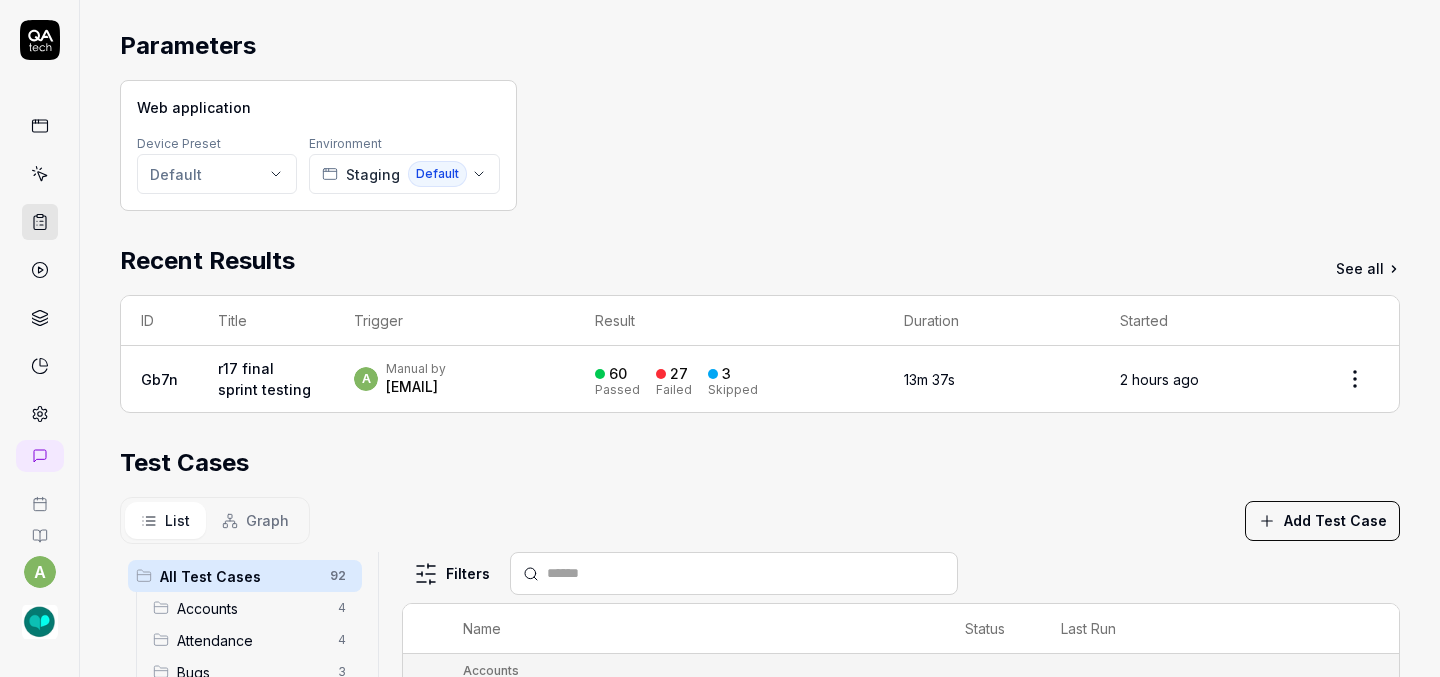 click on "r17 final sprint testing" at bounding box center (264, 379) 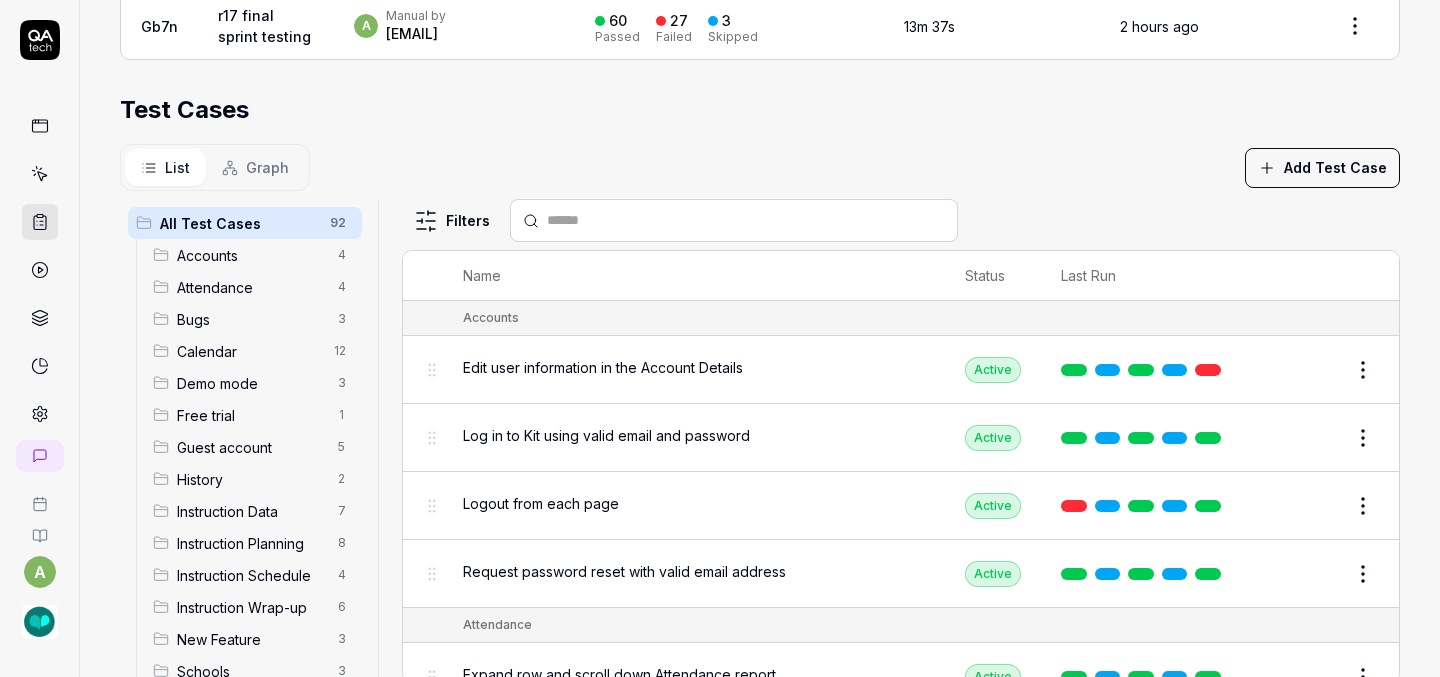 scroll, scrollTop: 587, scrollLeft: 0, axis: vertical 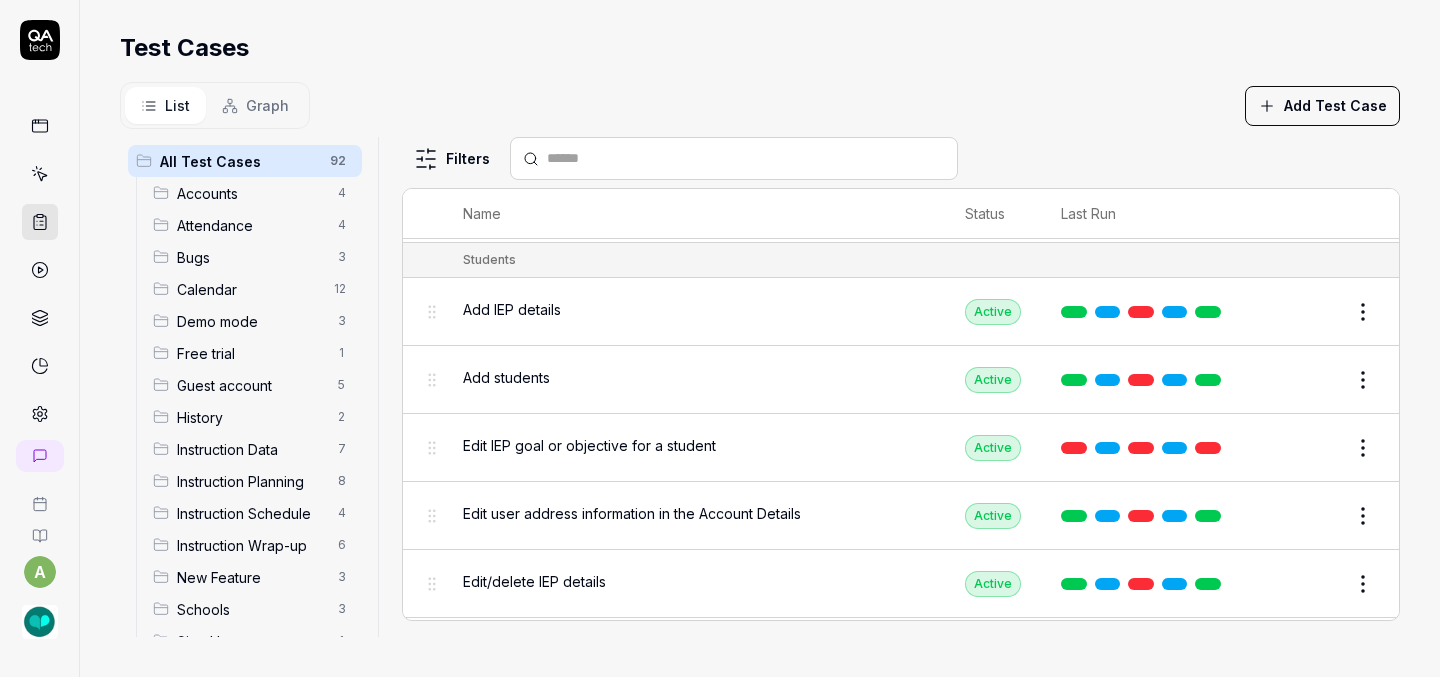 click on "Edit IEP goal or objective for a student" at bounding box center [589, 445] 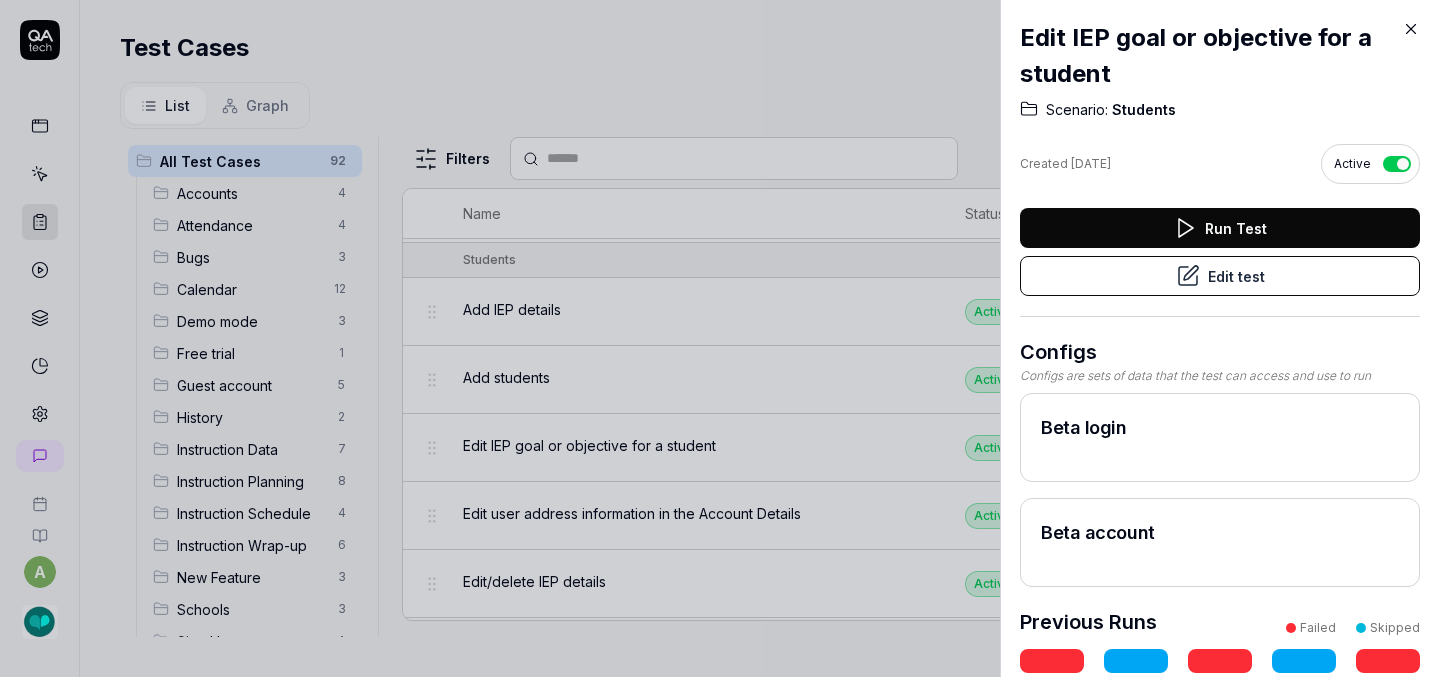 click on "Edit test" at bounding box center (1220, 276) 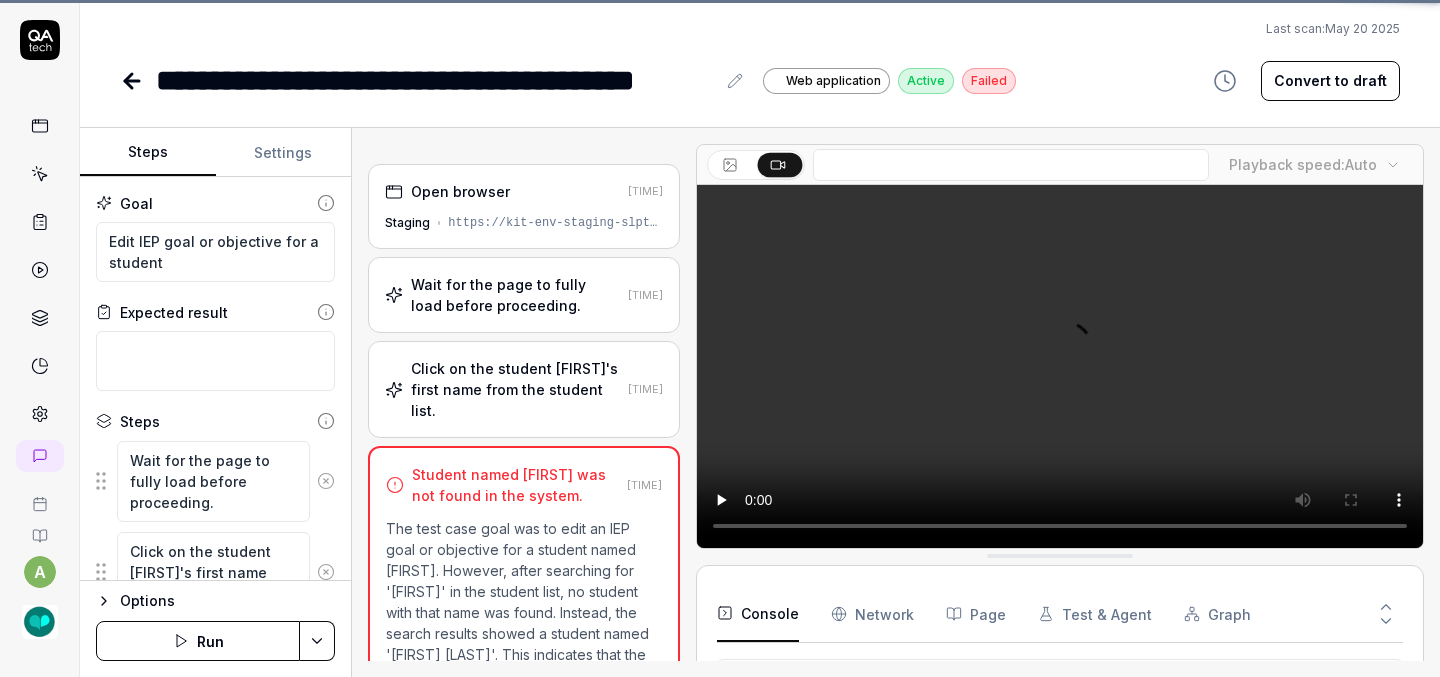 scroll, scrollTop: 0, scrollLeft: 0, axis: both 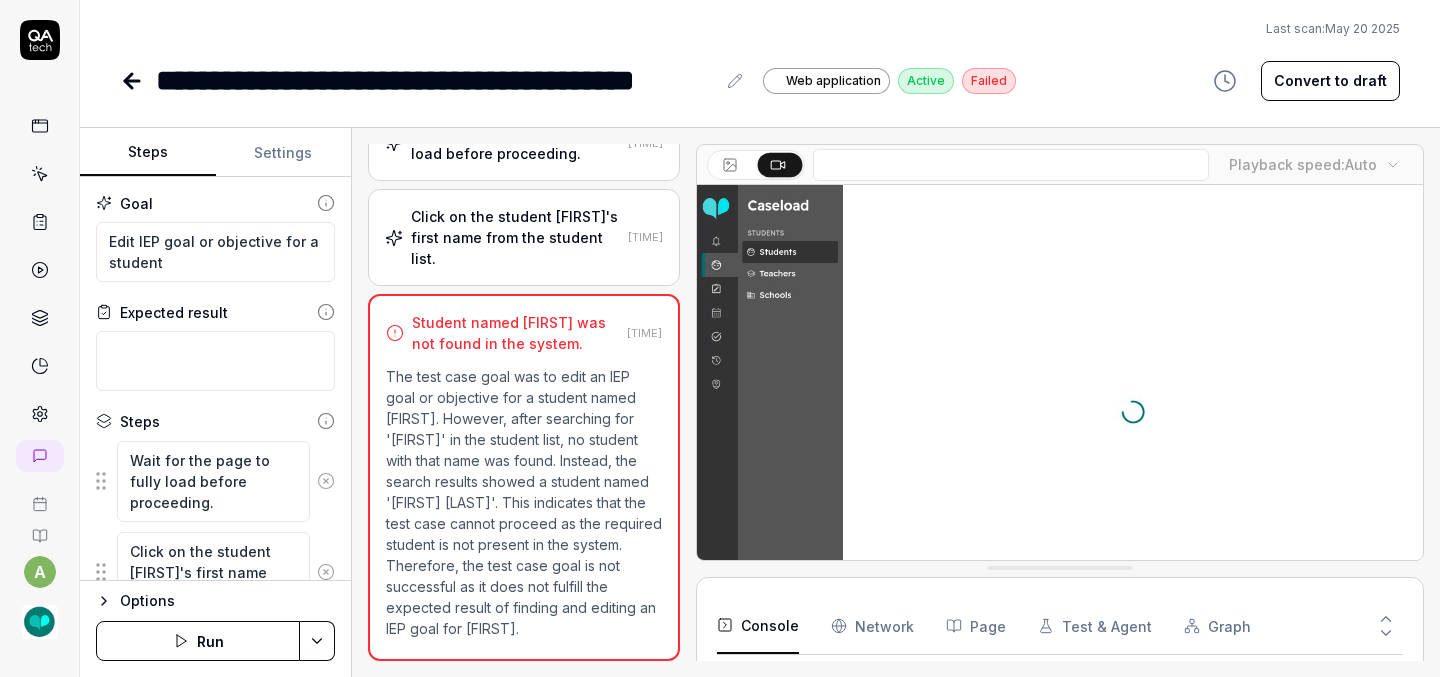 click 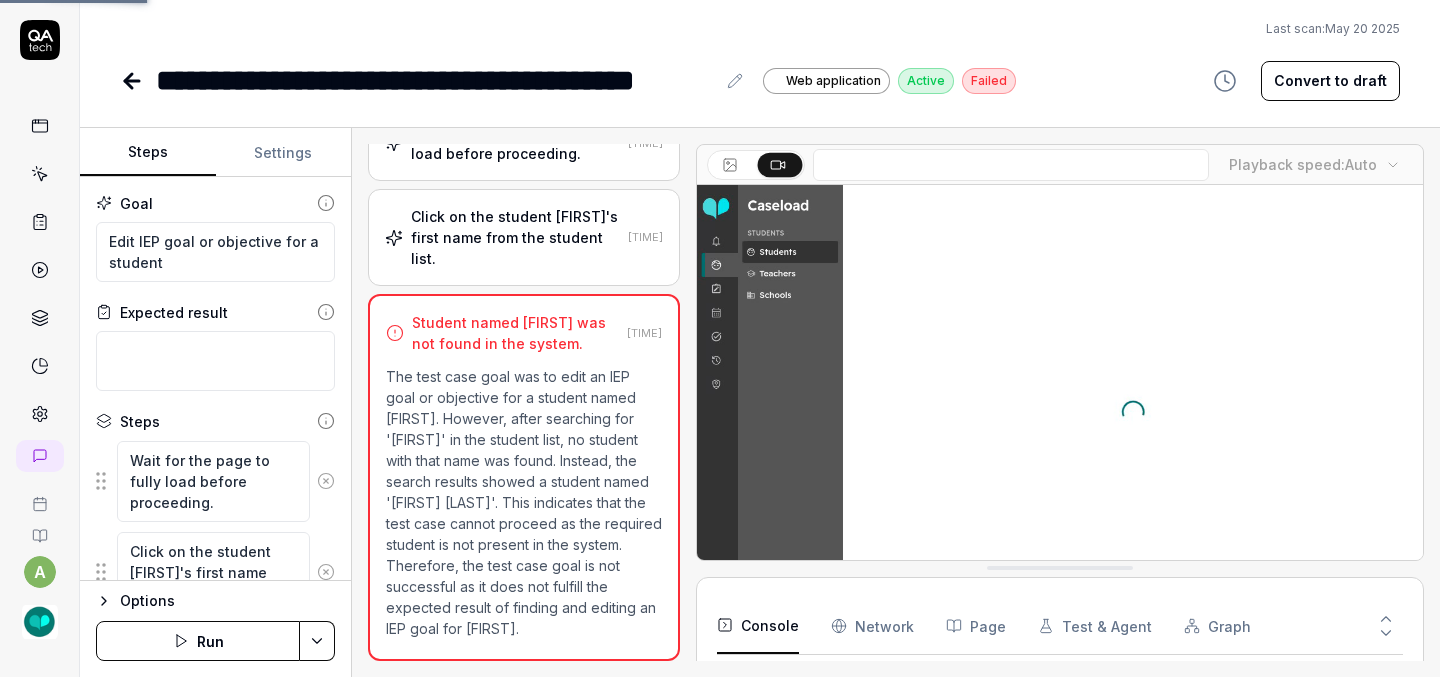 type on "*" 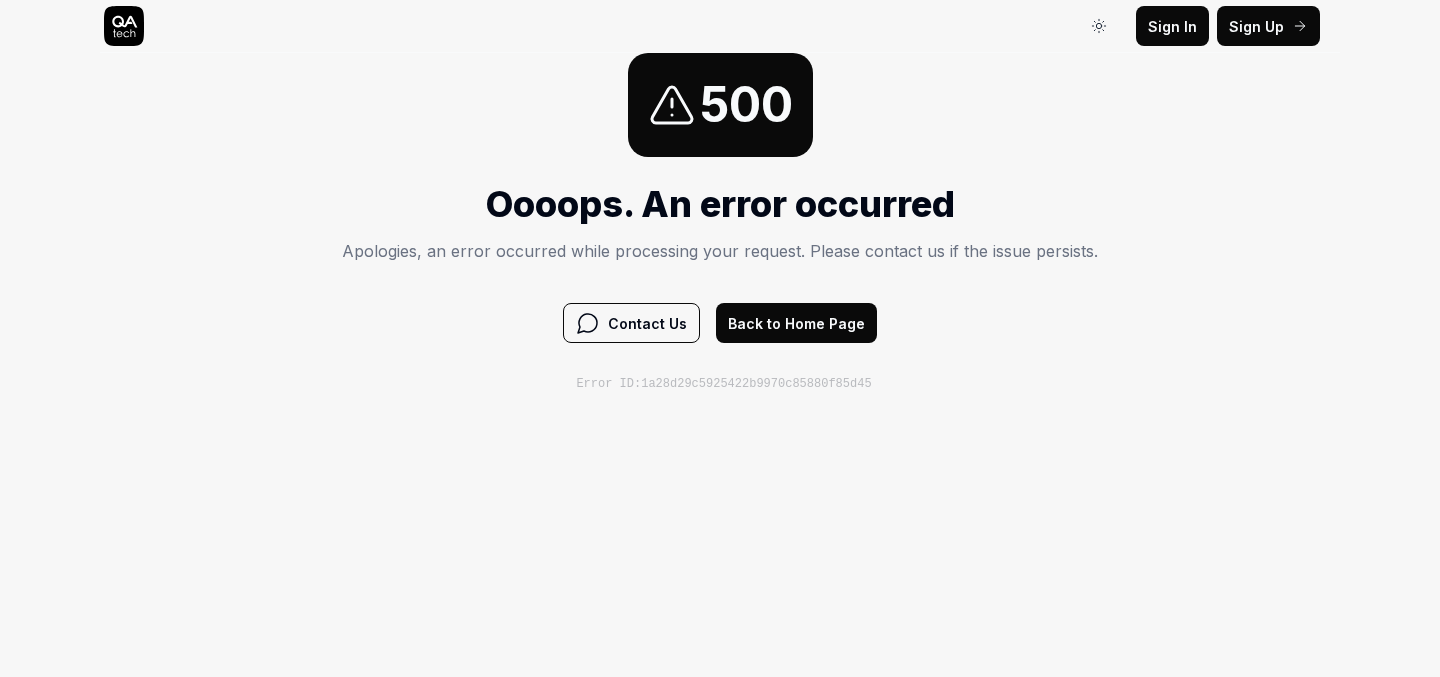 click on "Back to Home Page" at bounding box center (796, 323) 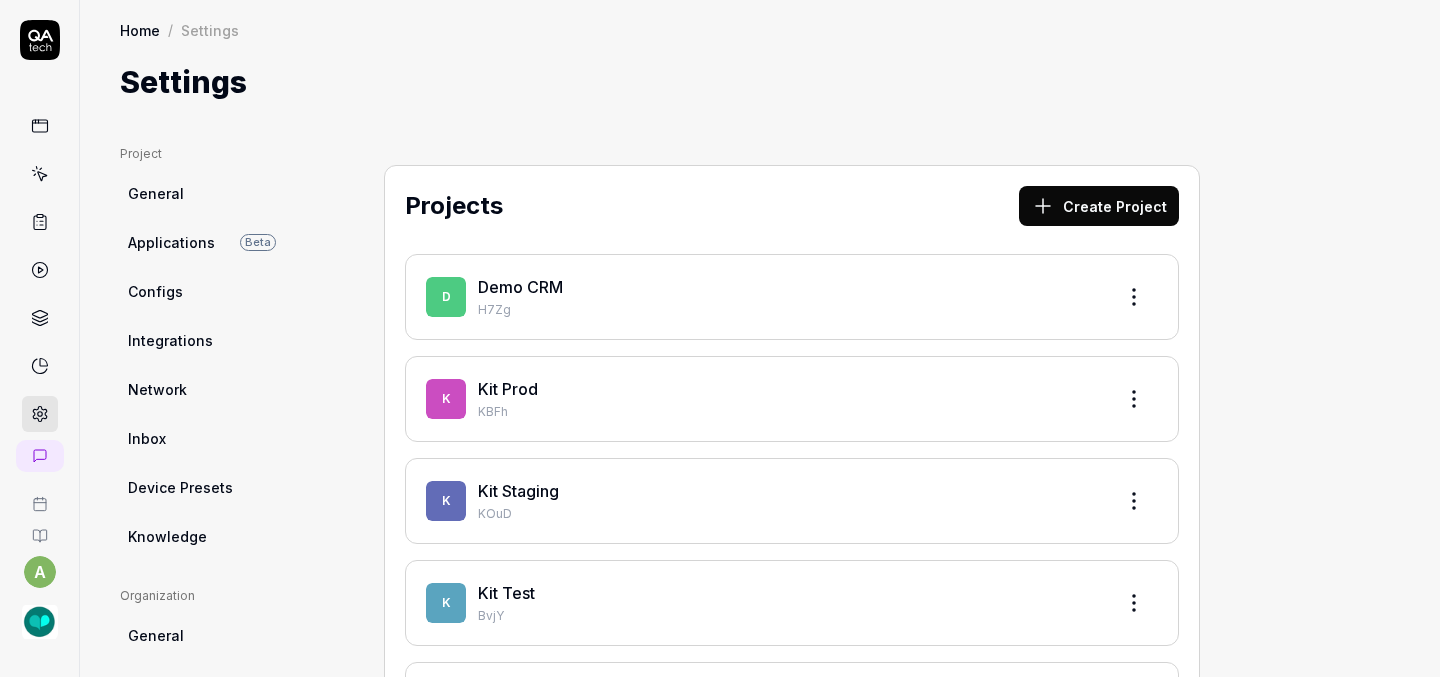 click on "Applications" at bounding box center [171, 242] 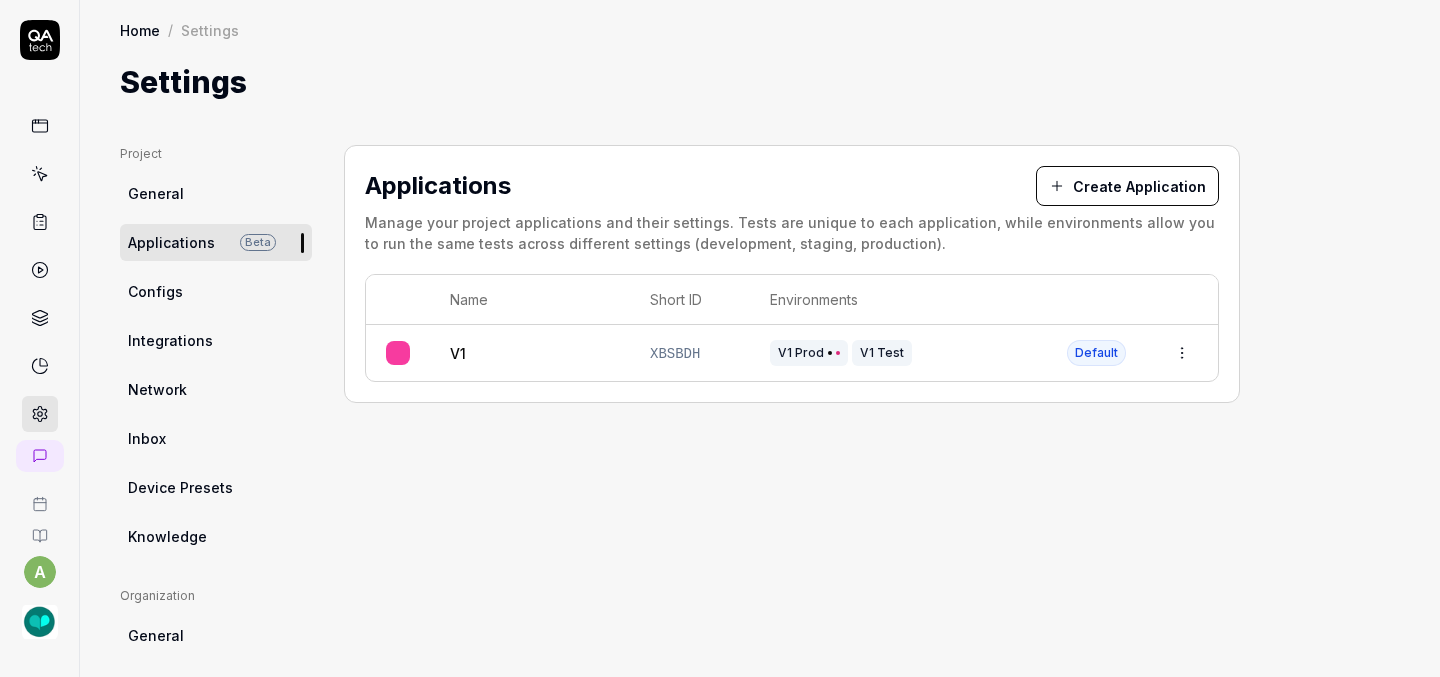 click on "a Home / Settings Home / Settings Settings Project General Applications Beta Configs Integrations Network Inbox Device Presets Knowledge Project Select a page Organization General Members Projects Subscription Connections Organization Select a page Profile My Details Authentication Email Password Profile Select a page Applications Create Application Manage your project applications and their settings. Tests are unique to each application, while environments allow you to run the same tests across different settings (development, staging, production). Name Short ID Environments V1 XBSBDH V1 Prod V1 Test Default
*" at bounding box center [720, 338] 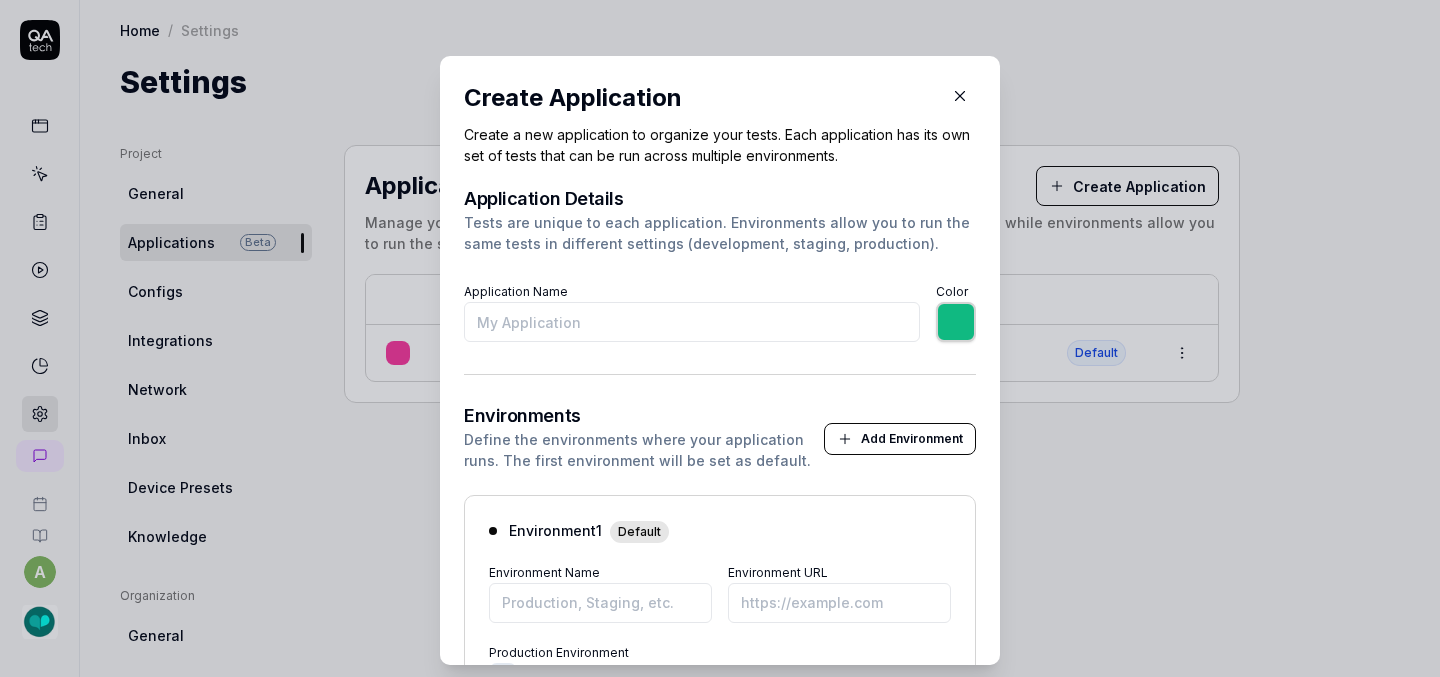type on "V" 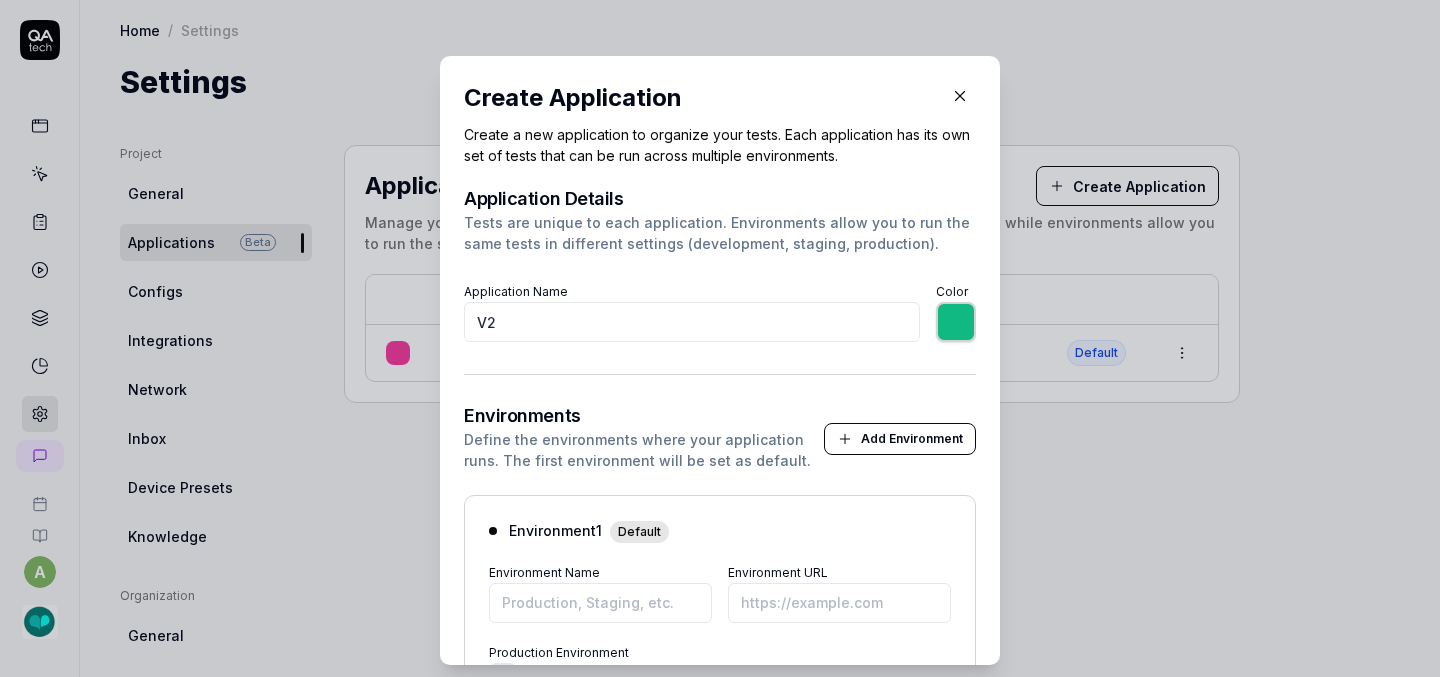 type on "V2" 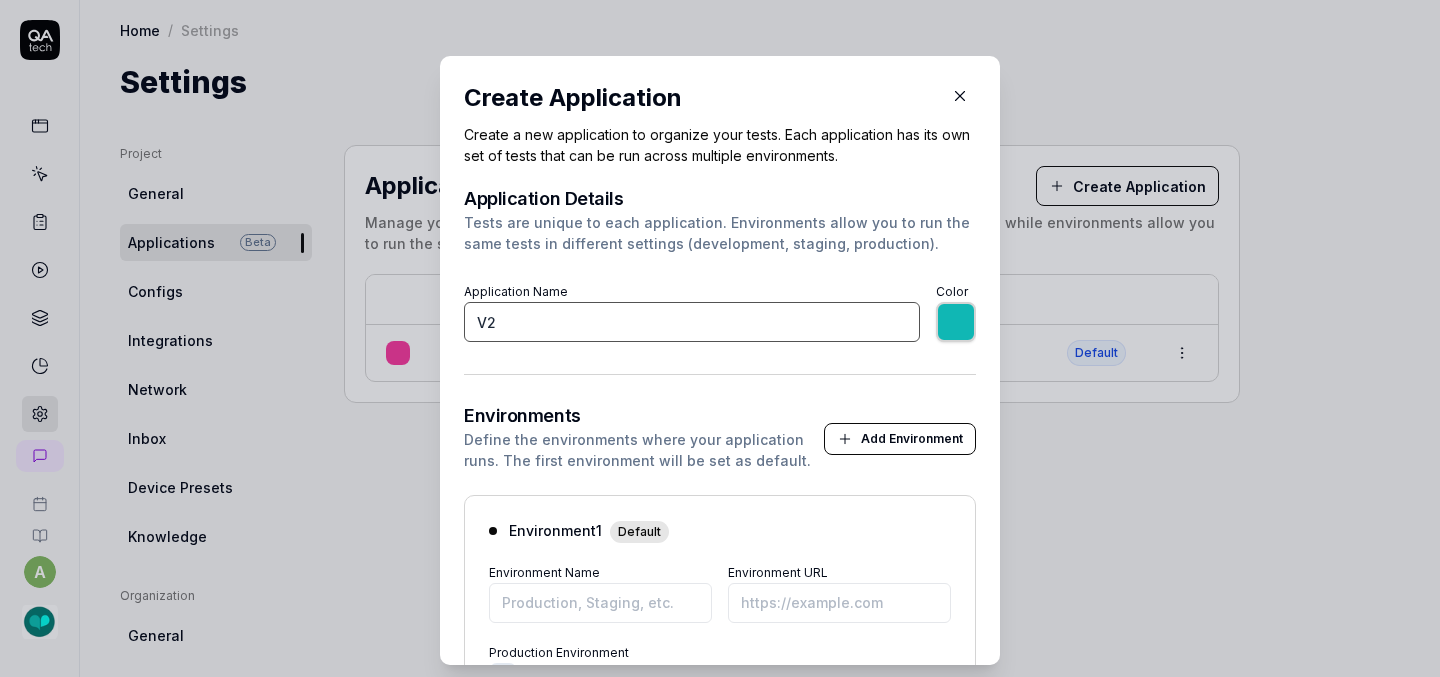 type on "*******" 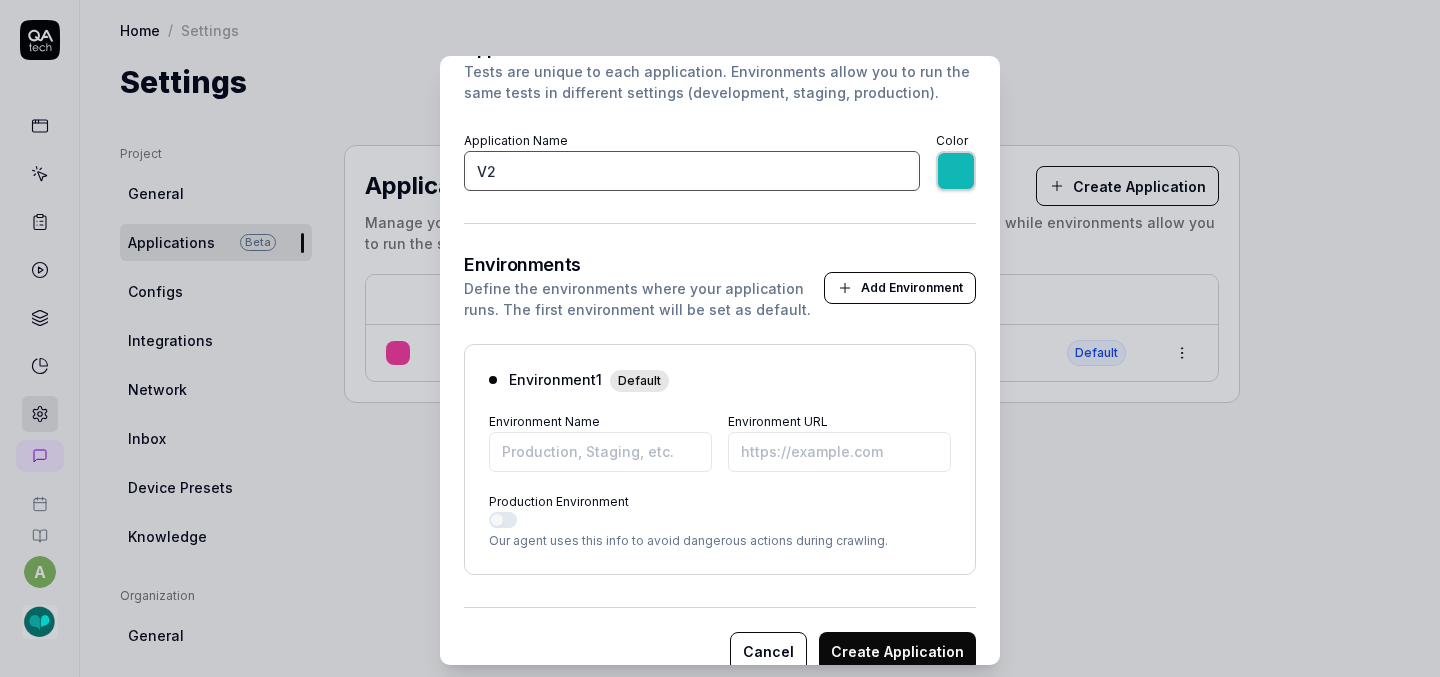 scroll, scrollTop: 153, scrollLeft: 0, axis: vertical 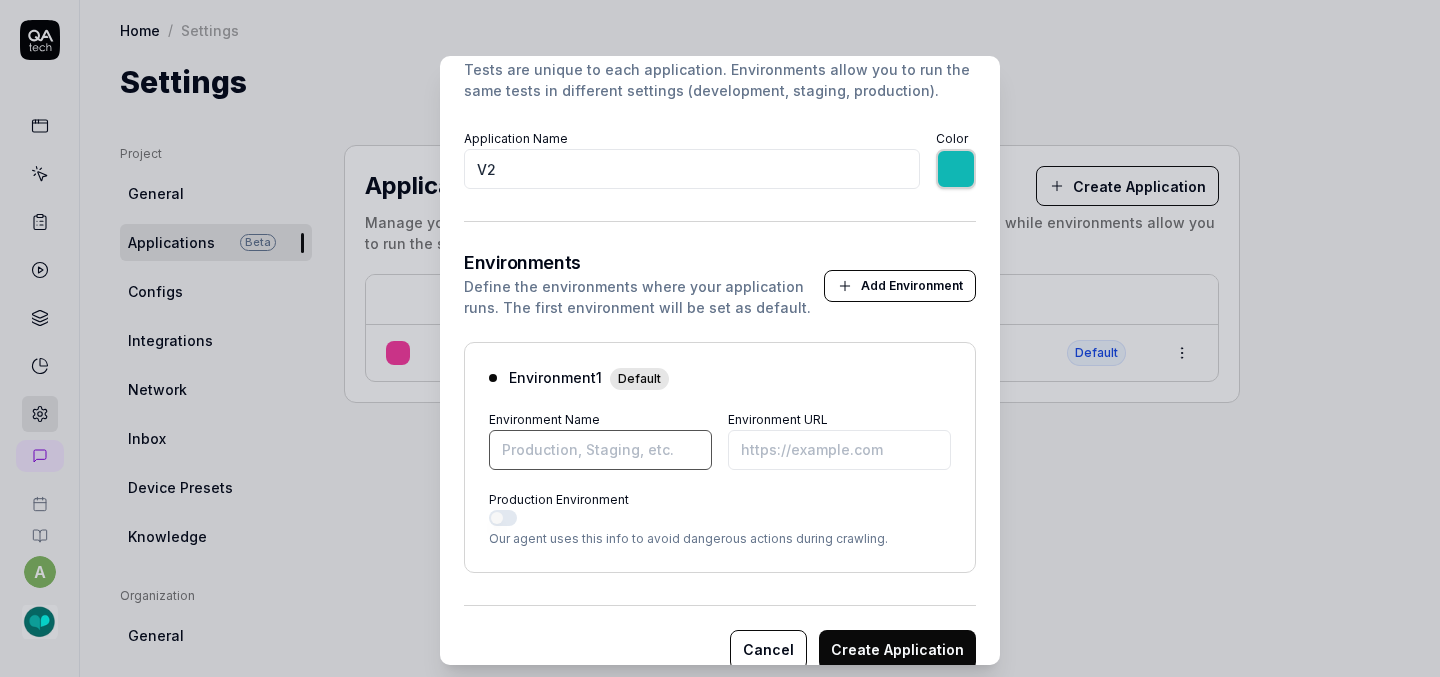click on "Environment Name" at bounding box center (600, 450) 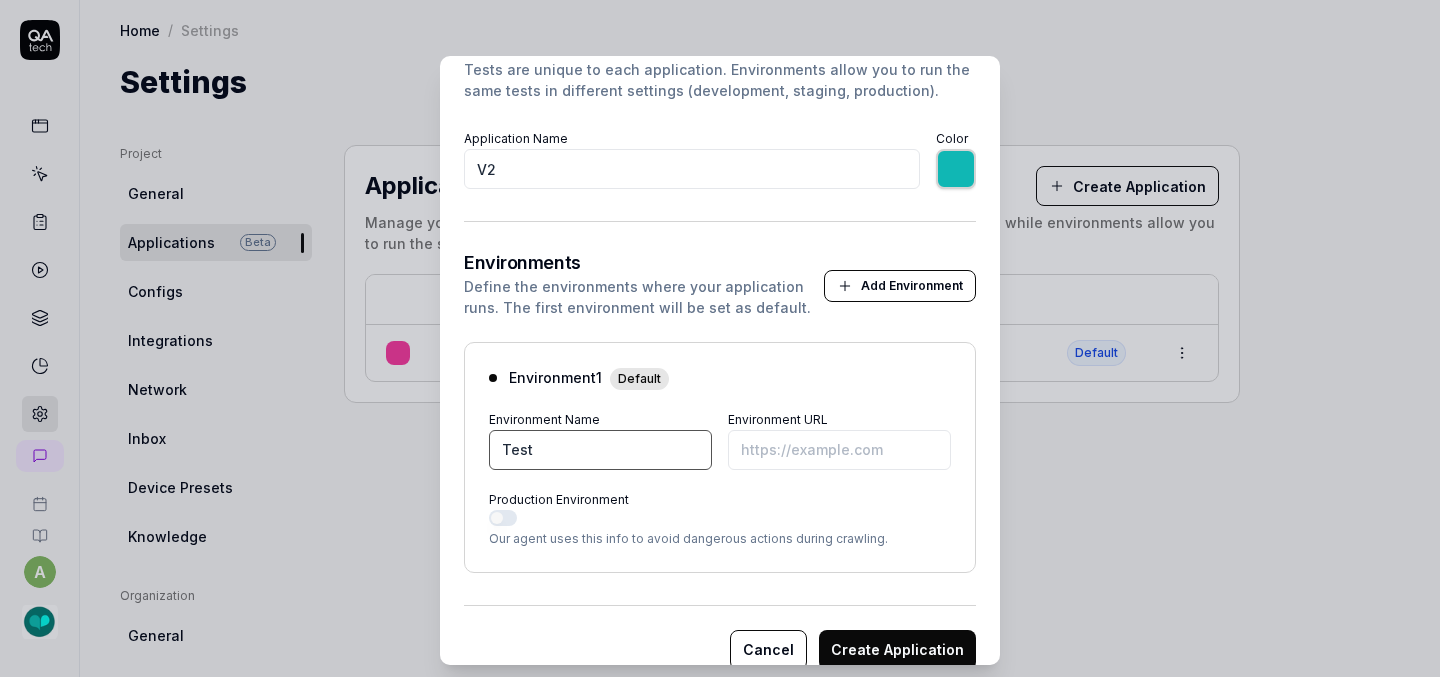 type on "Test" 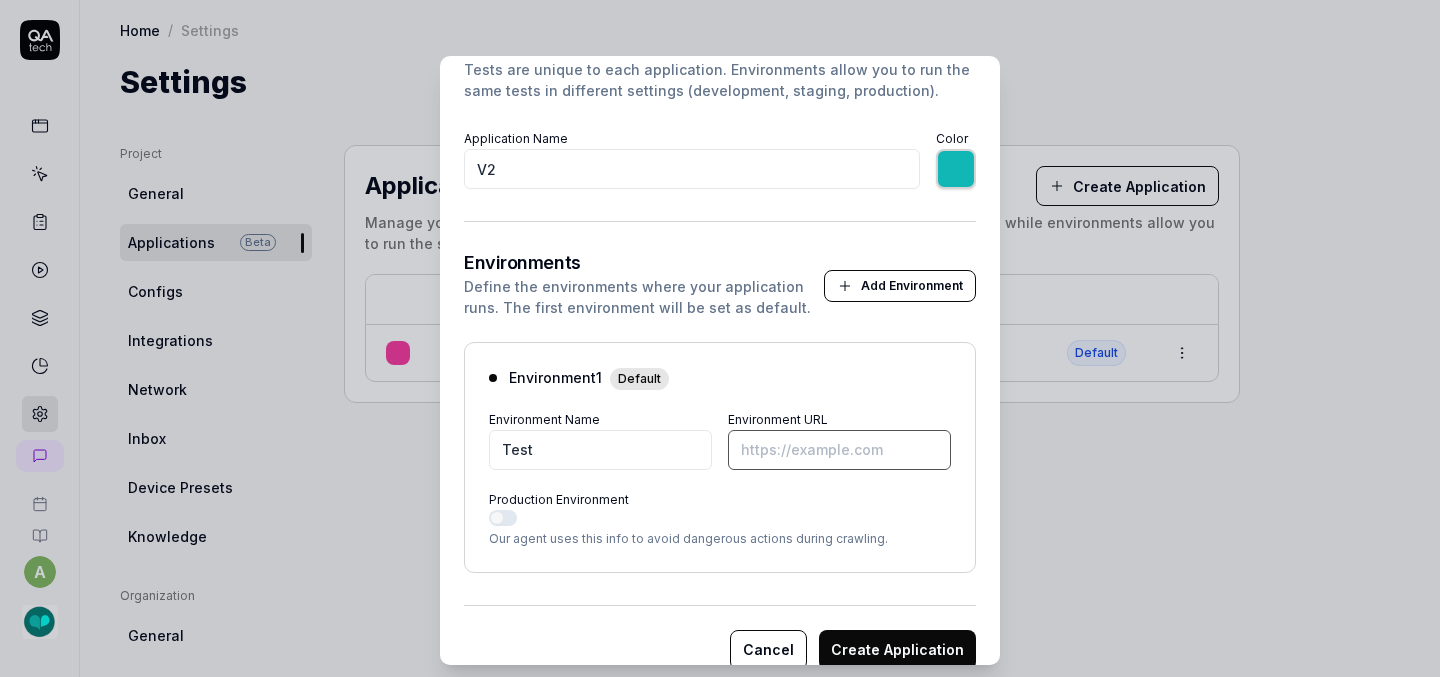 click on "Environment URL" at bounding box center (839, 450) 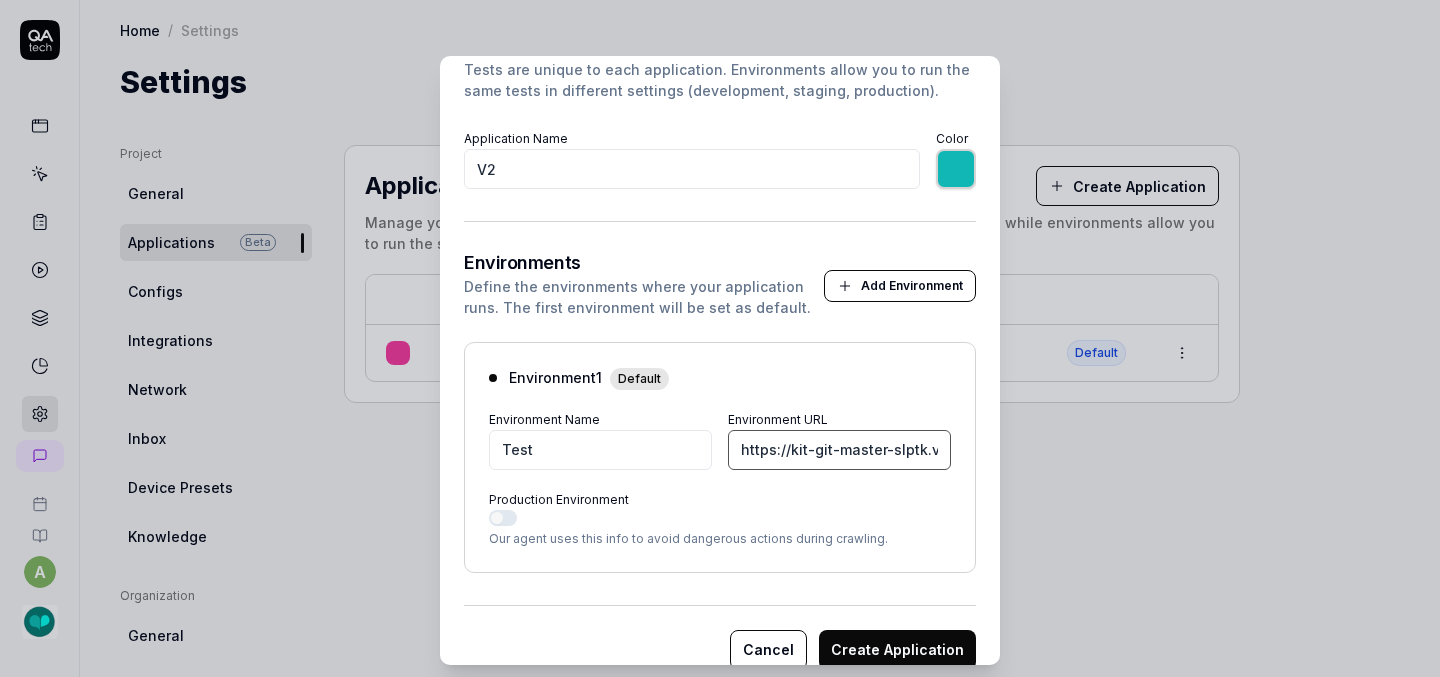 scroll, scrollTop: 0, scrollLeft: 136, axis: horizontal 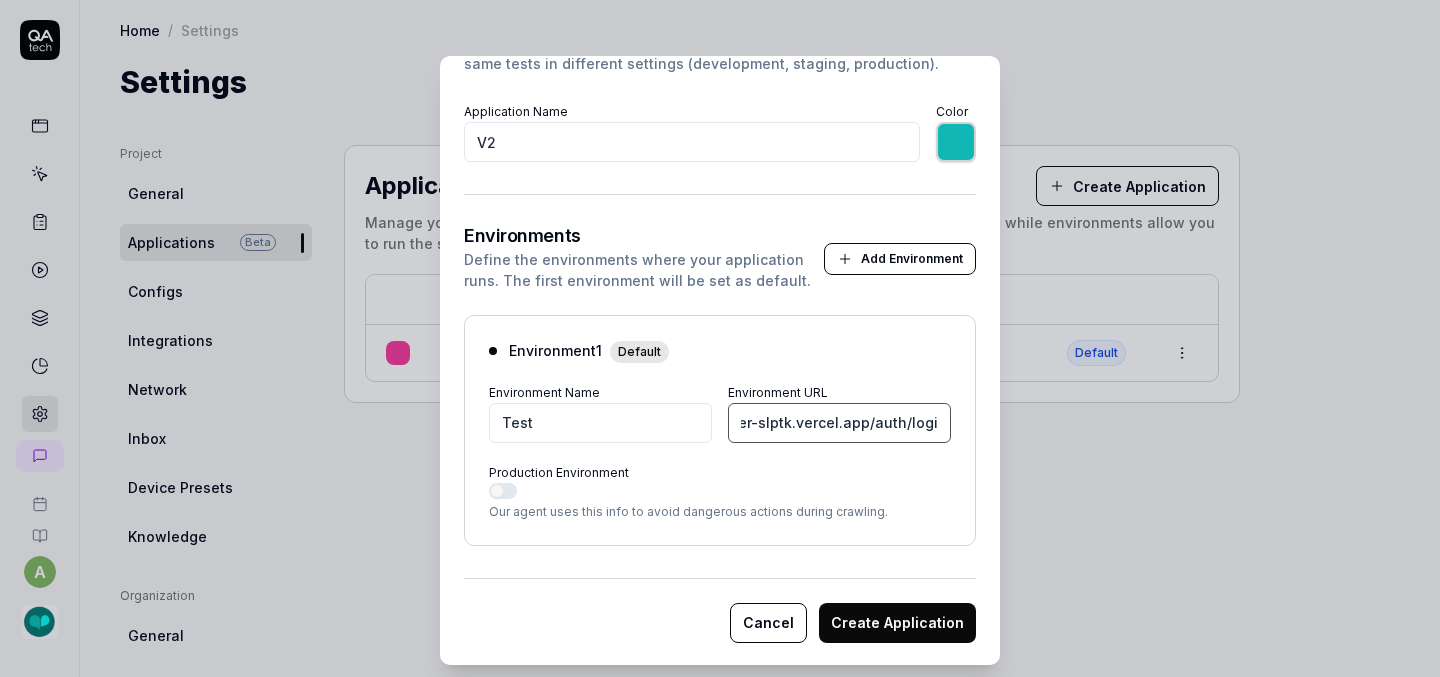 type on "https://kit-git-master-slptk.vercel.app/auth/login" 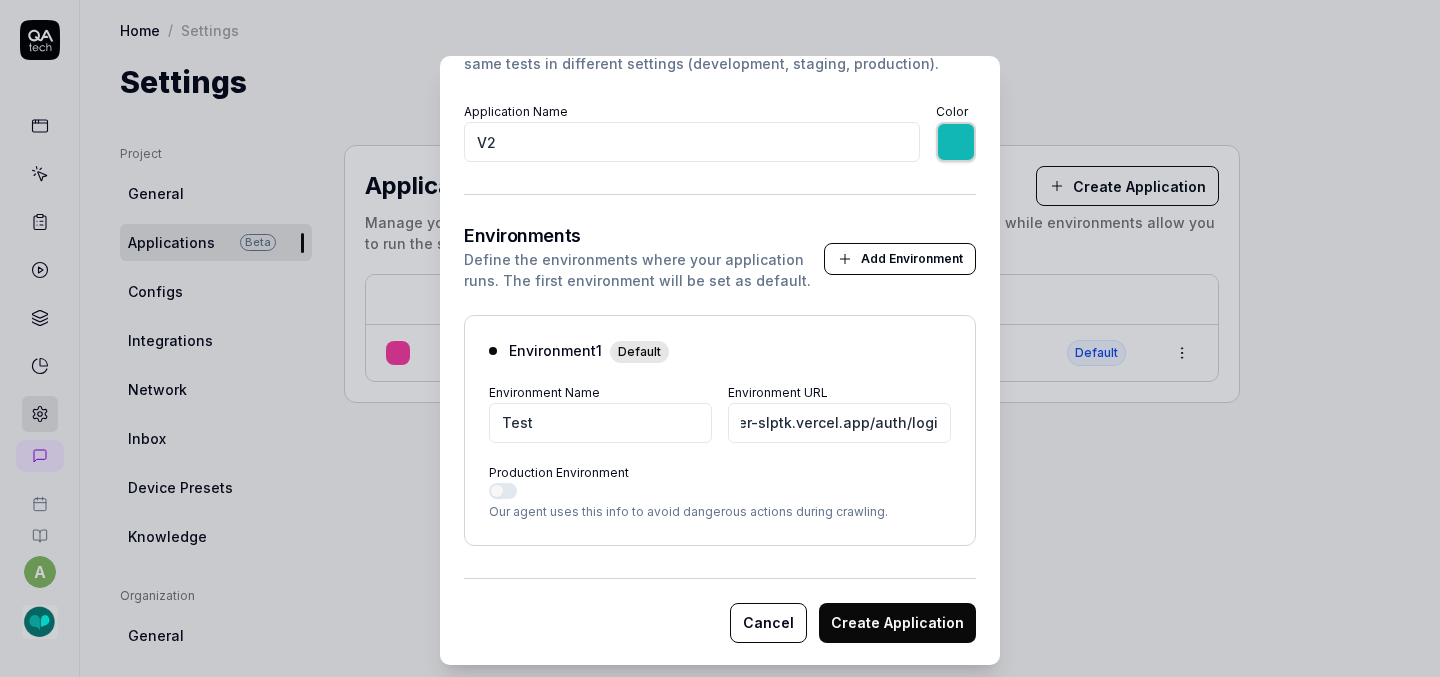 click on "Add Environment" at bounding box center [900, 259] 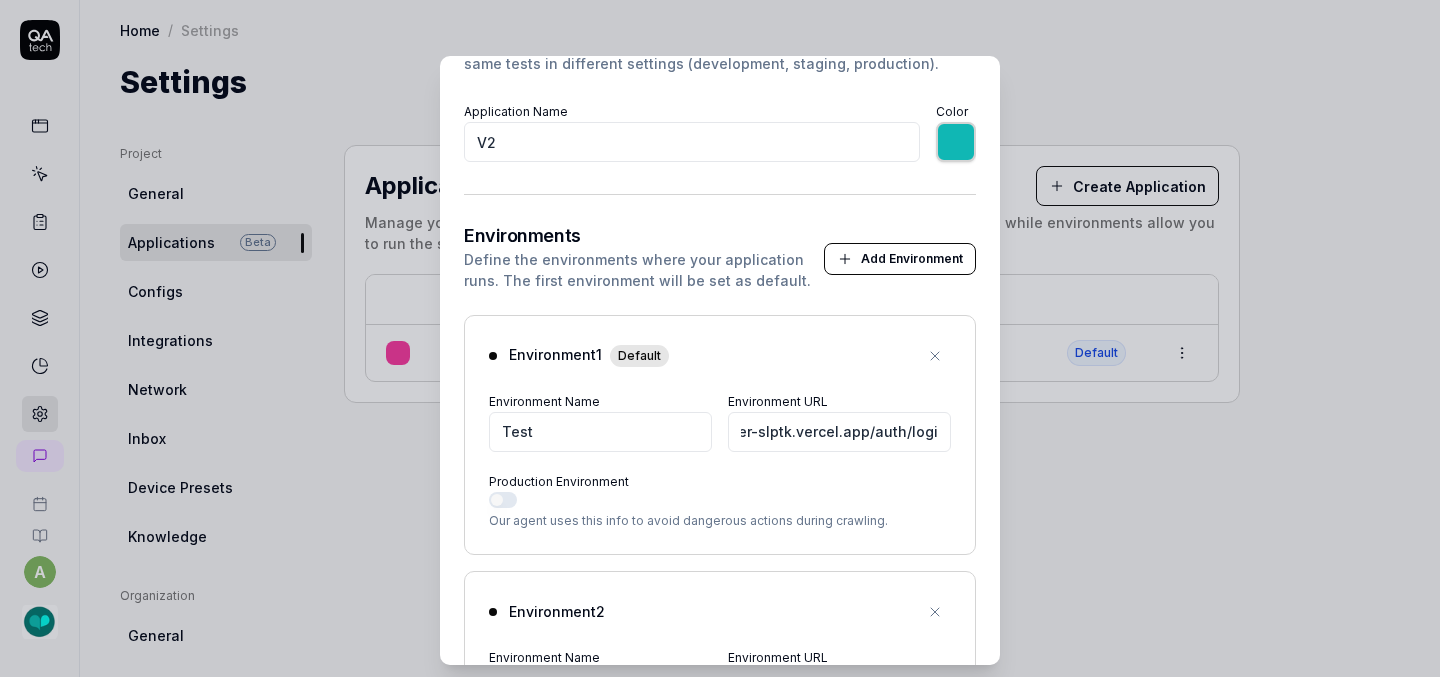 scroll, scrollTop: 0, scrollLeft: 0, axis: both 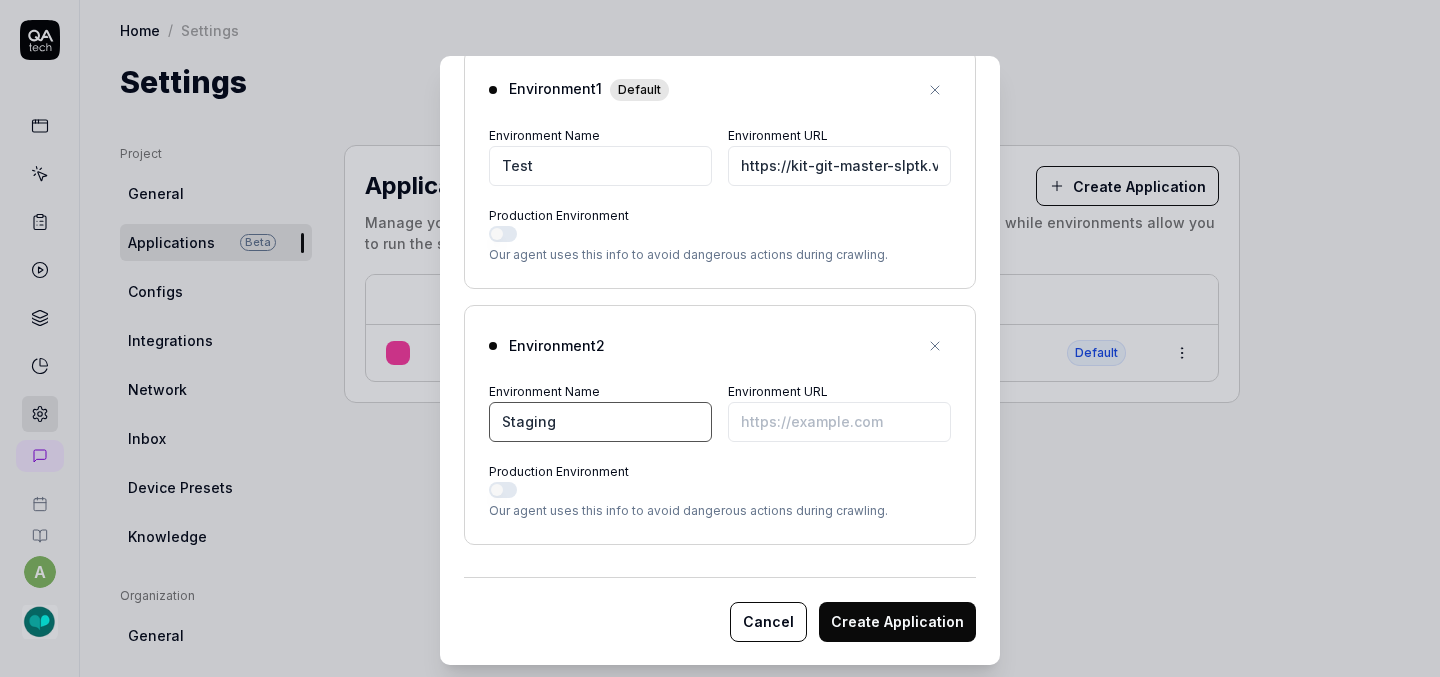 type on "Staging" 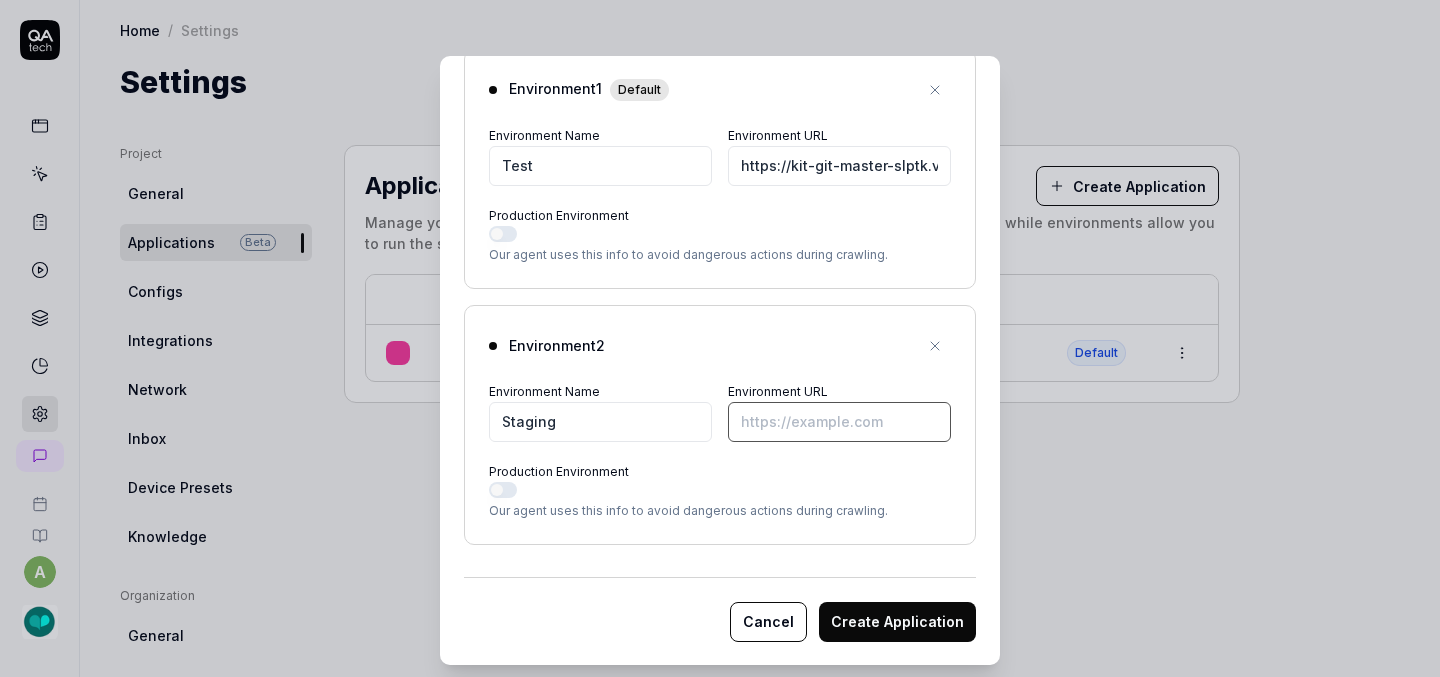 click on "Environment URL" at bounding box center (839, 422) 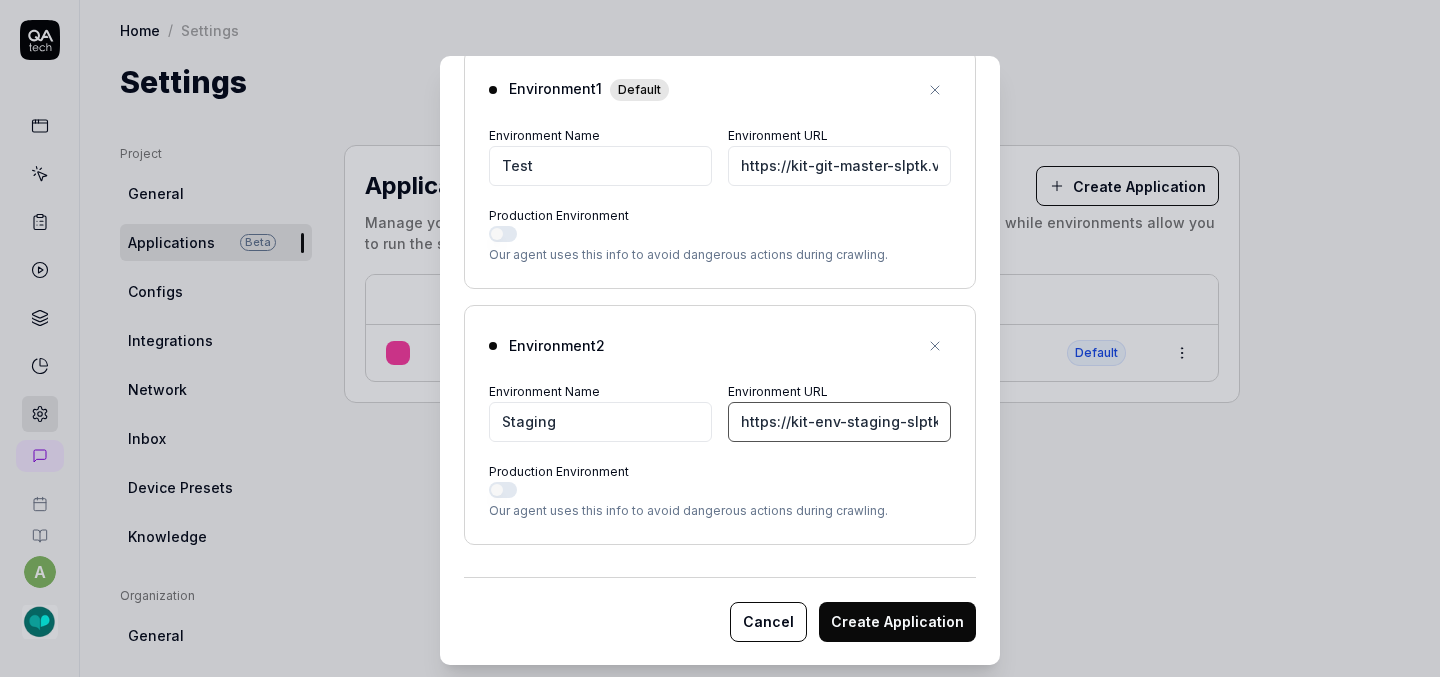 scroll, scrollTop: 0, scrollLeft: 147, axis: horizontal 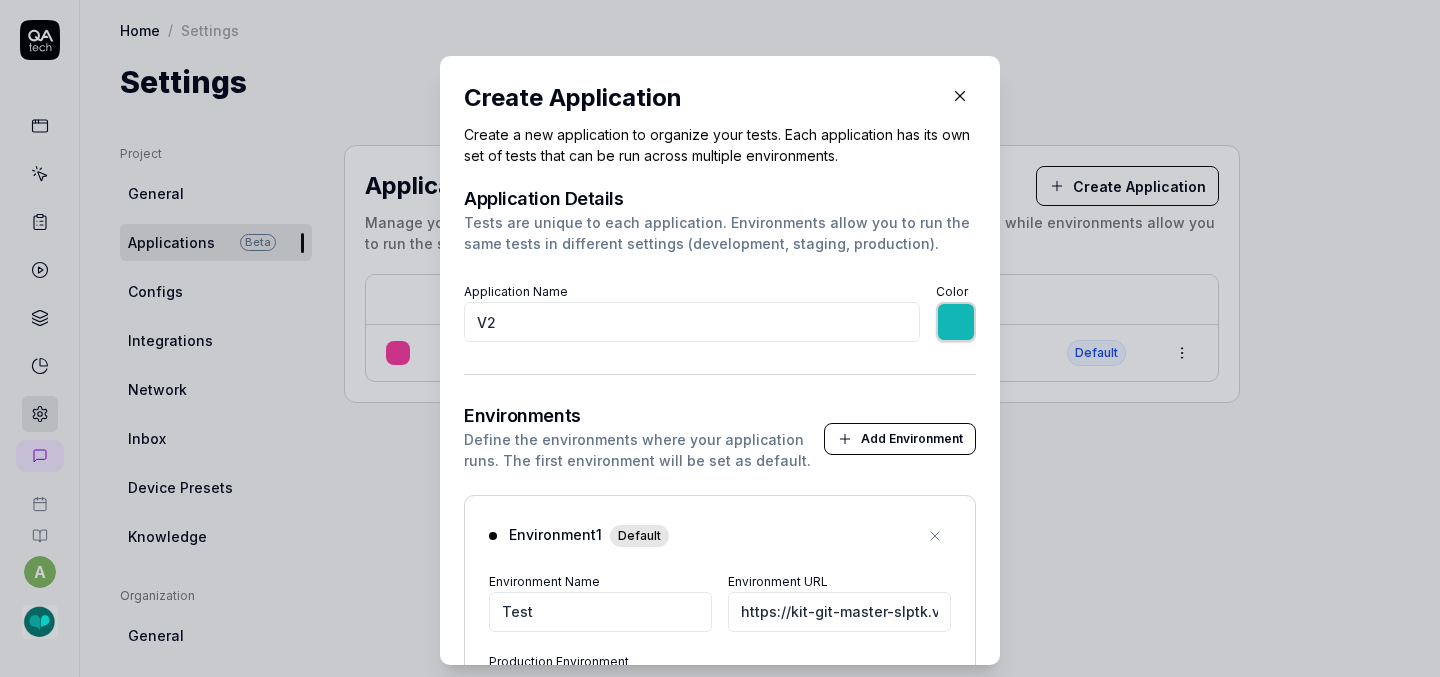 type on "https://kit-env-staging-slptk.vercel.app/auth/login" 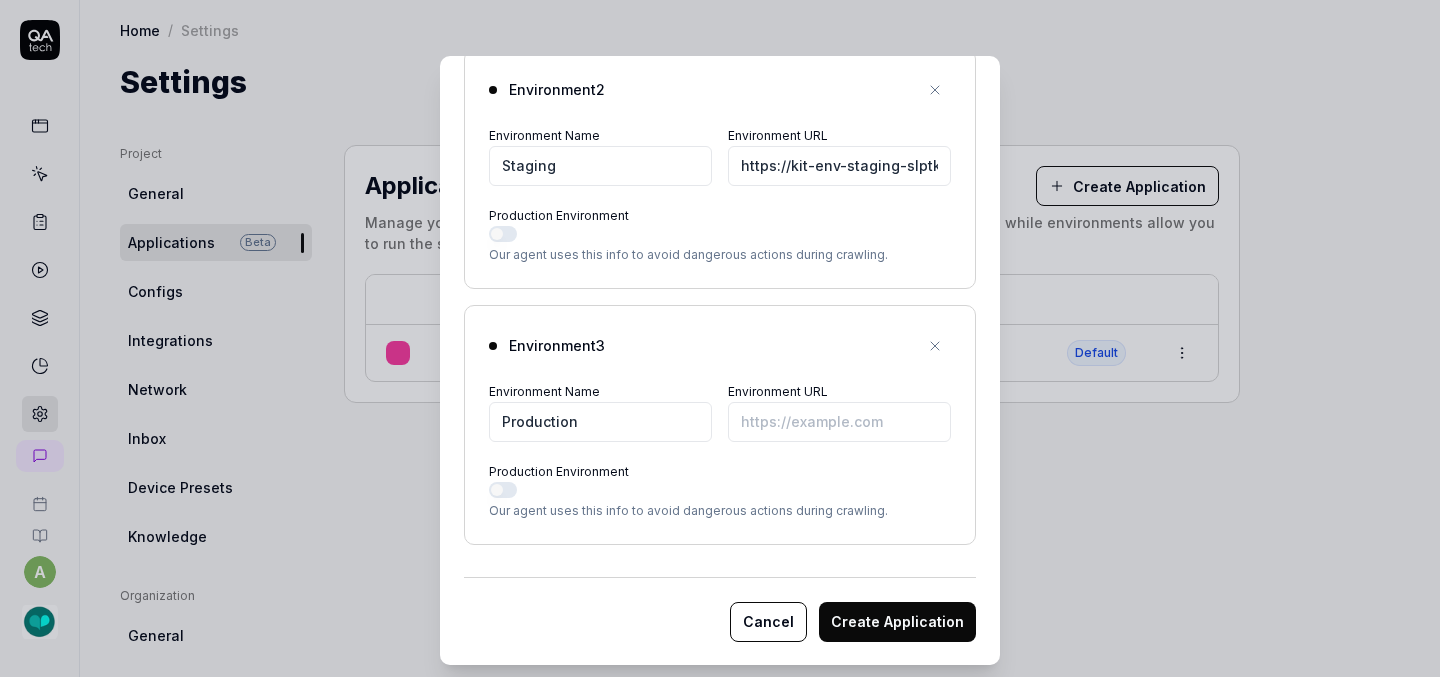 type on "Production" 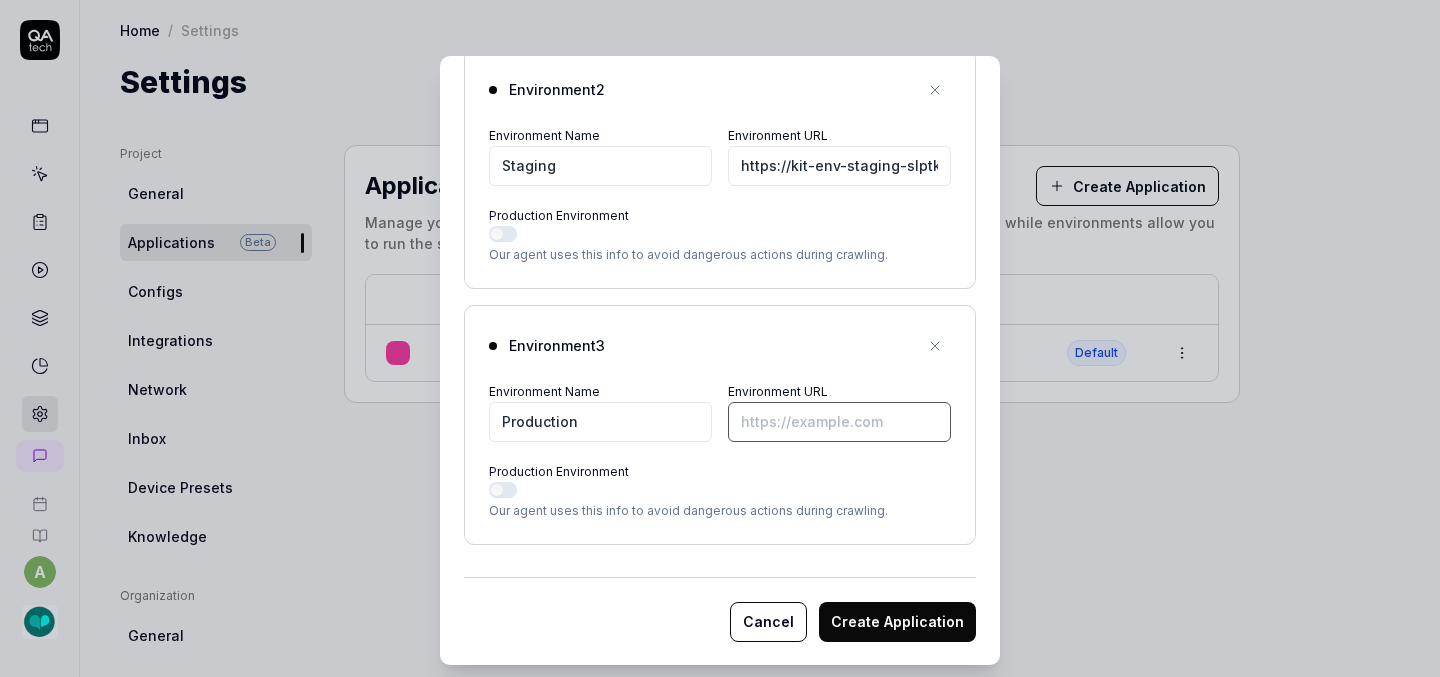 click on "Environment URL" at bounding box center [839, 422] 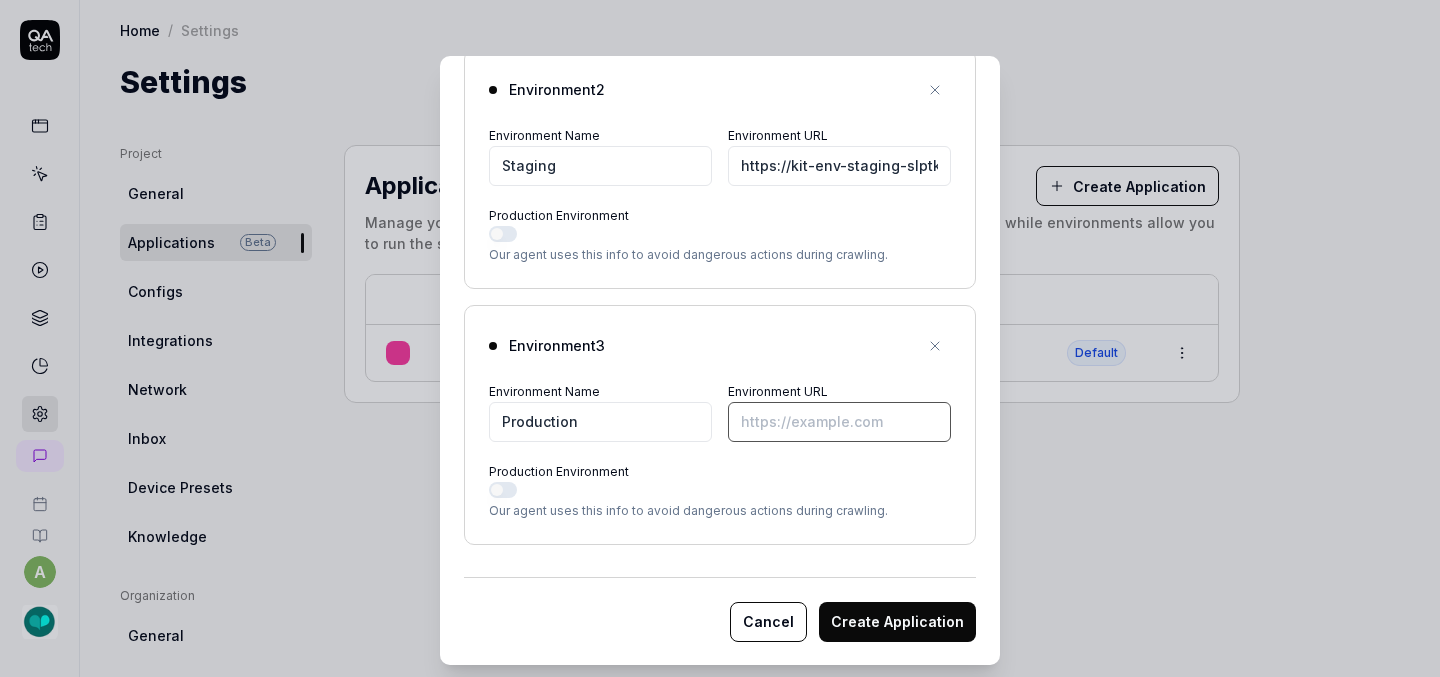 paste on "https://app.kitforteams.com/app/students/tabs/my-caseload" 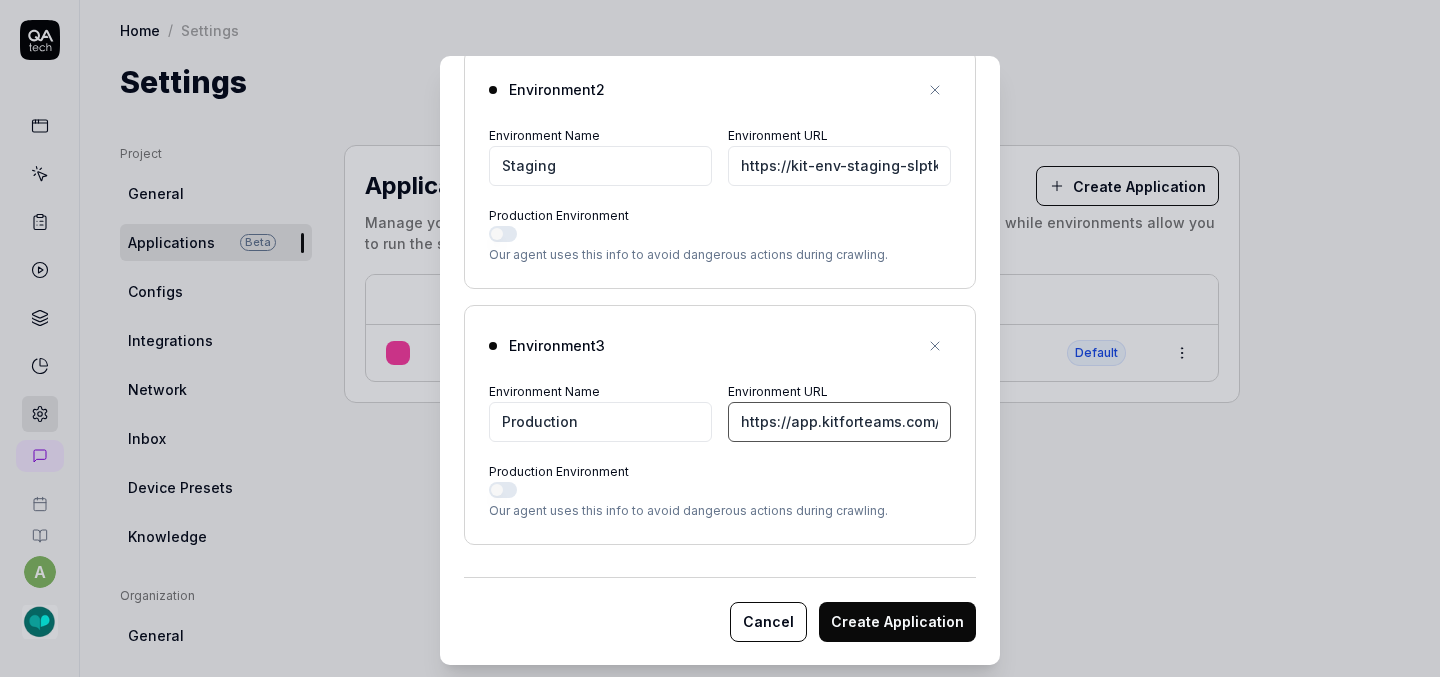 scroll, scrollTop: 0, scrollLeft: 217, axis: horizontal 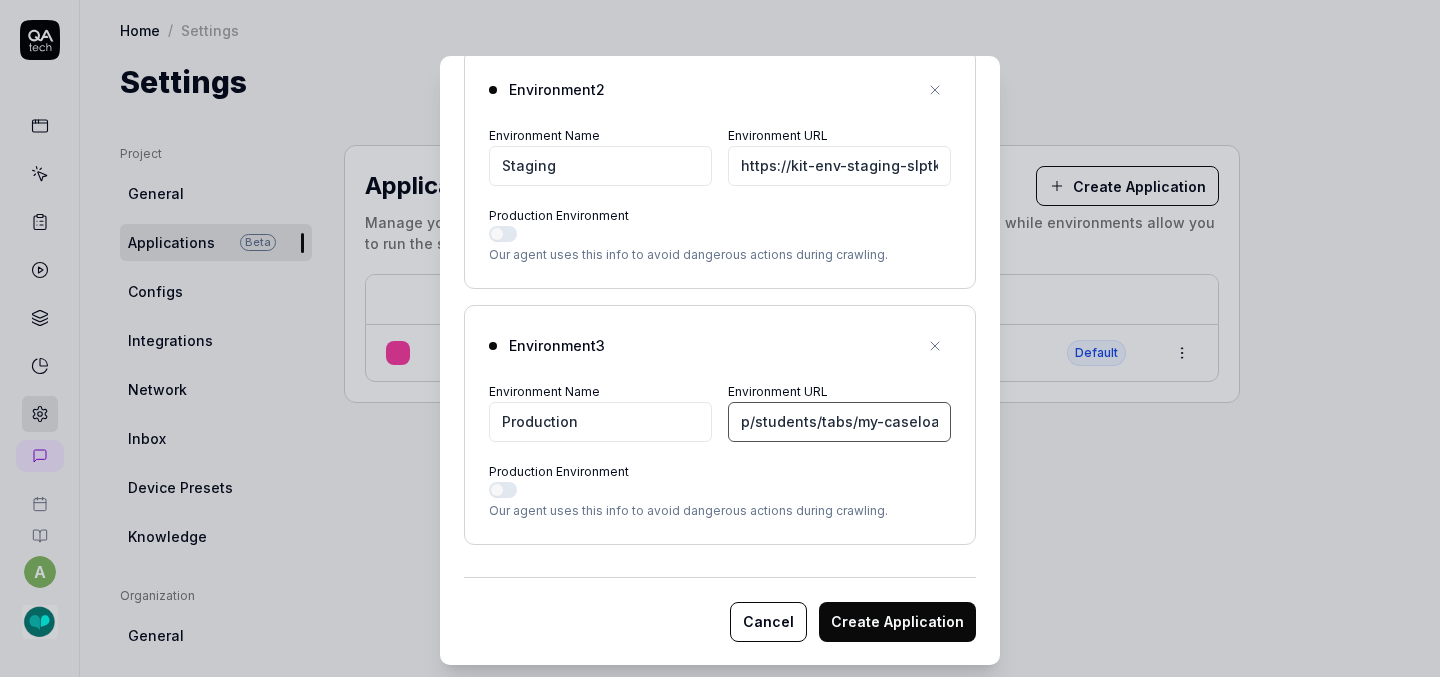 type on "https://app.kitforteams.com/app/students/tabs/my-caseload" 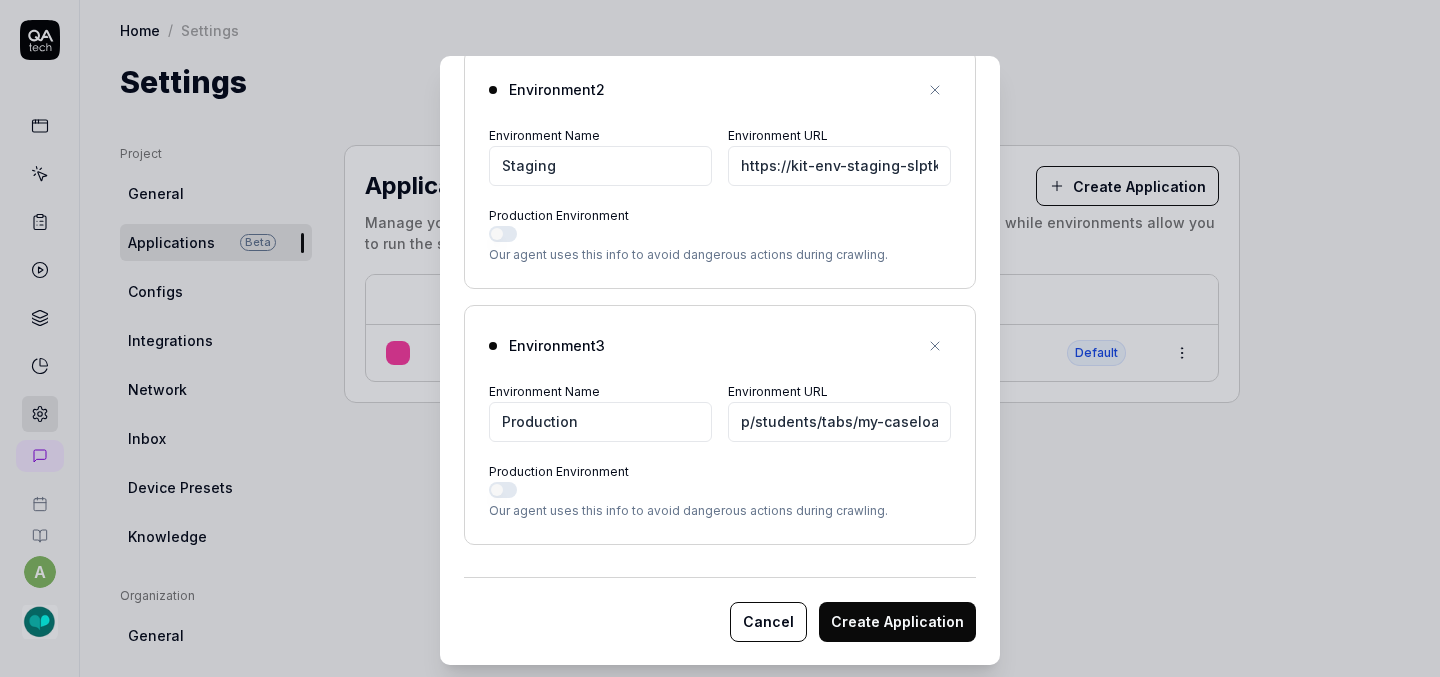 click on "Create Application" at bounding box center [897, 622] 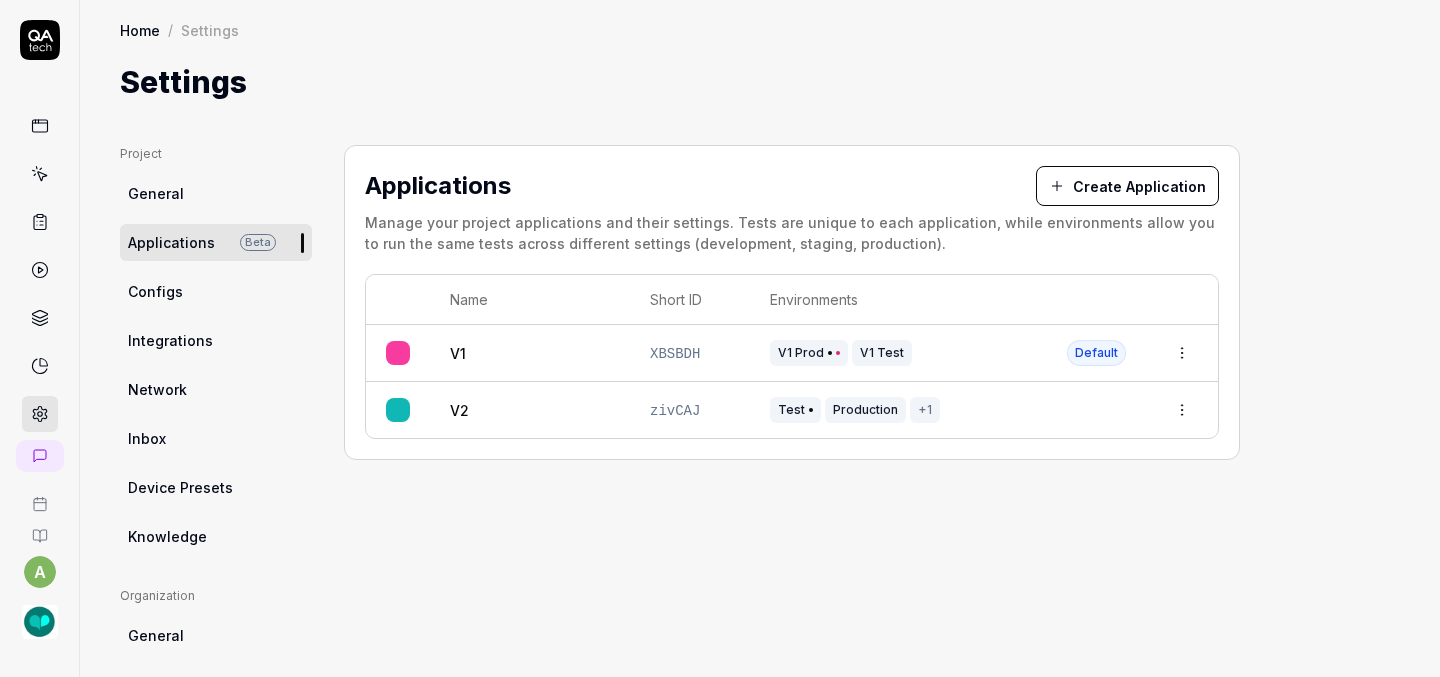 click on "a Home / Settings Home / Settings Settings Project General Applications Beta Configs Integrations Network Inbox Device Presets Knowledge Project Select a page Organization General Members Projects Subscription Connections Organization Select a page Profile My Details Authentication Email Password Profile Select a page Applications Create Application Manage your project applications and their settings. Tests are unique to each application, while environments allow you to run the same tests across different settings (development, staging, production). Name Short ID Environments V1 XBSBDH V1 Prod V1 Test Default V2 zivCAJ Test Production +1
*" at bounding box center (720, 338) 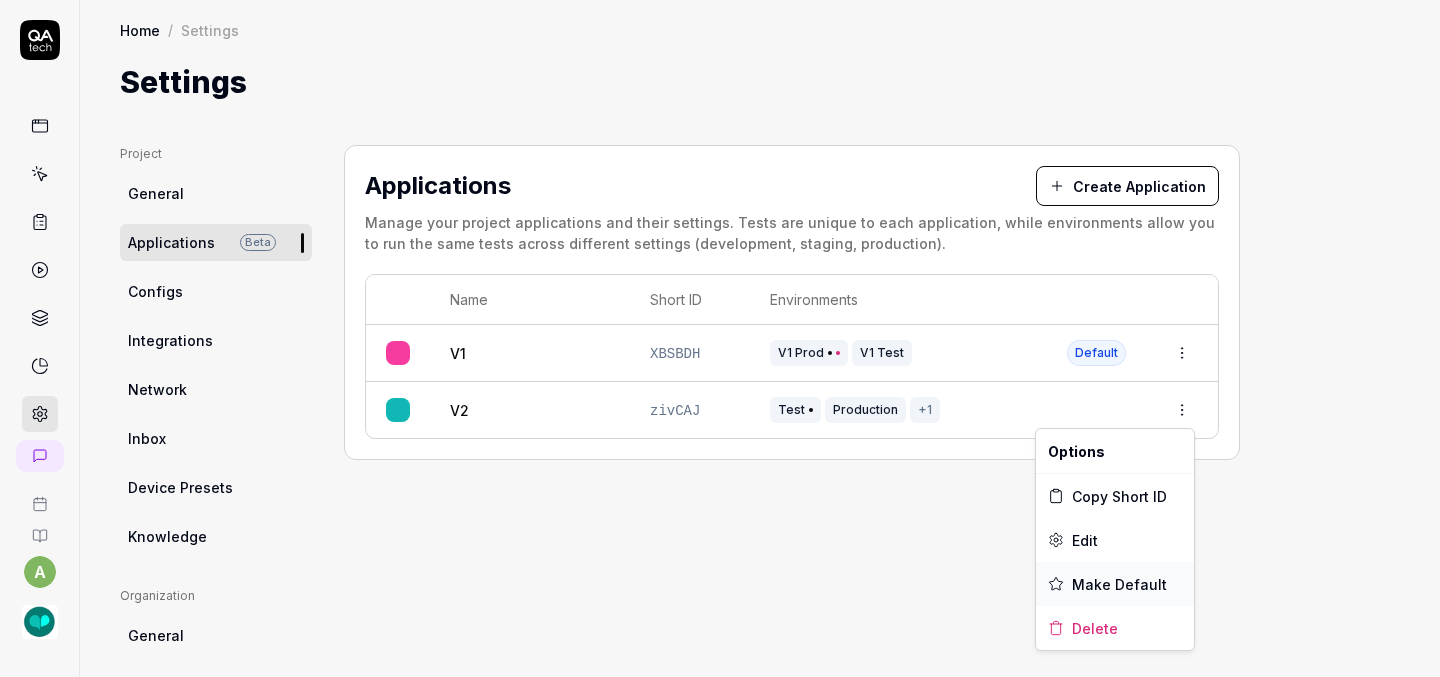 click on "Make Default" at bounding box center (1119, 584) 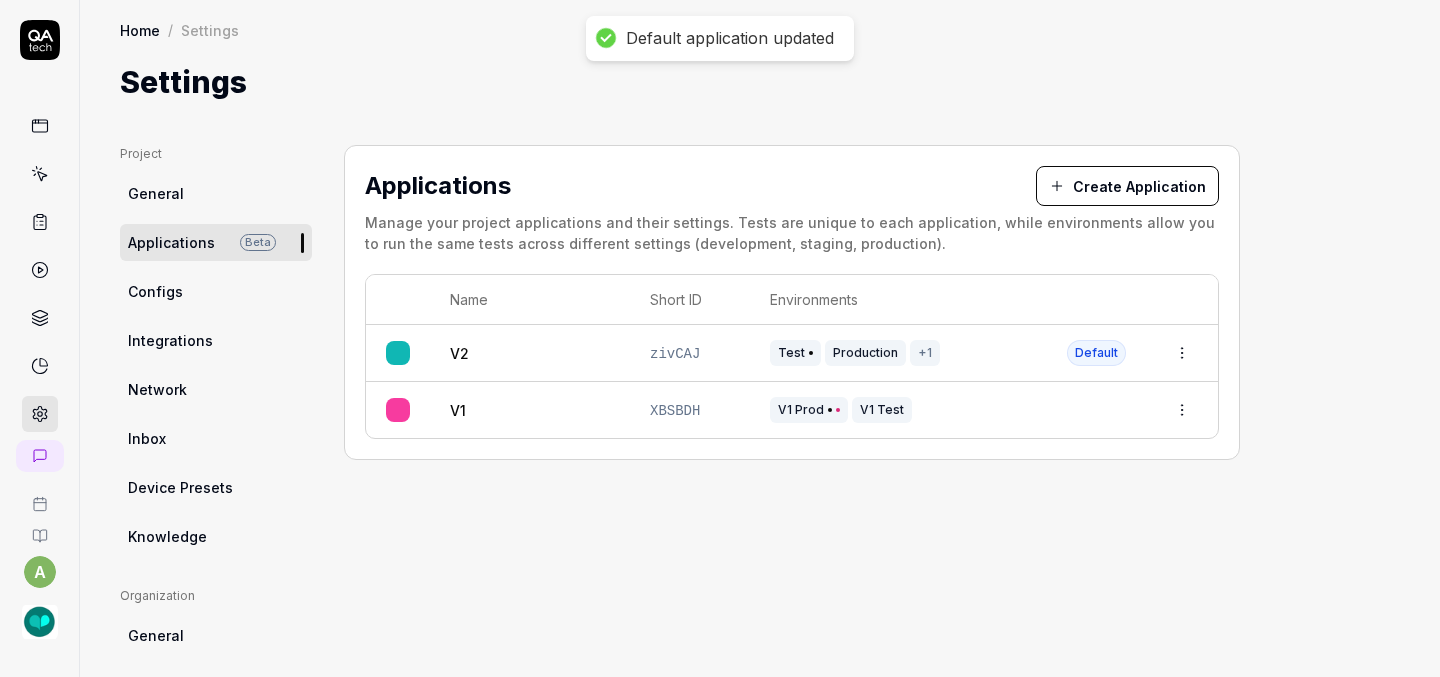 click on "V2" at bounding box center (459, 353) 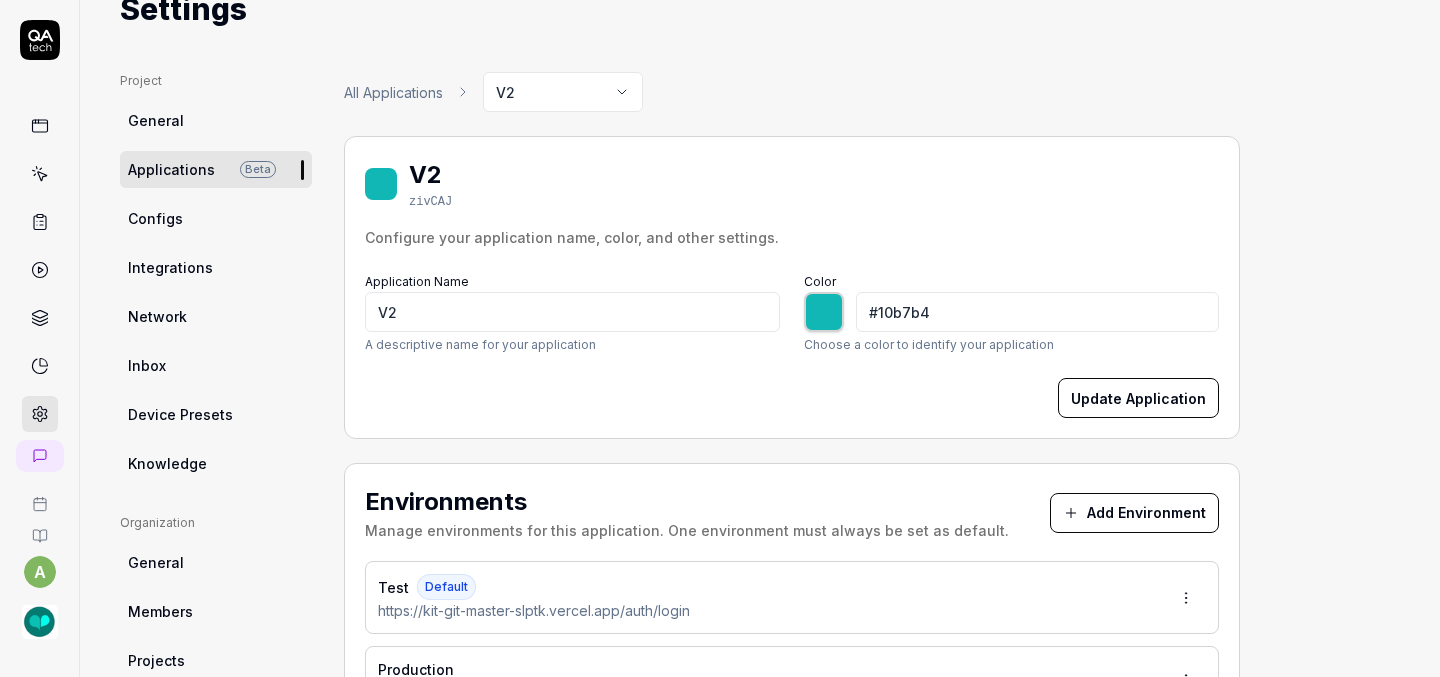 scroll, scrollTop: 60, scrollLeft: 0, axis: vertical 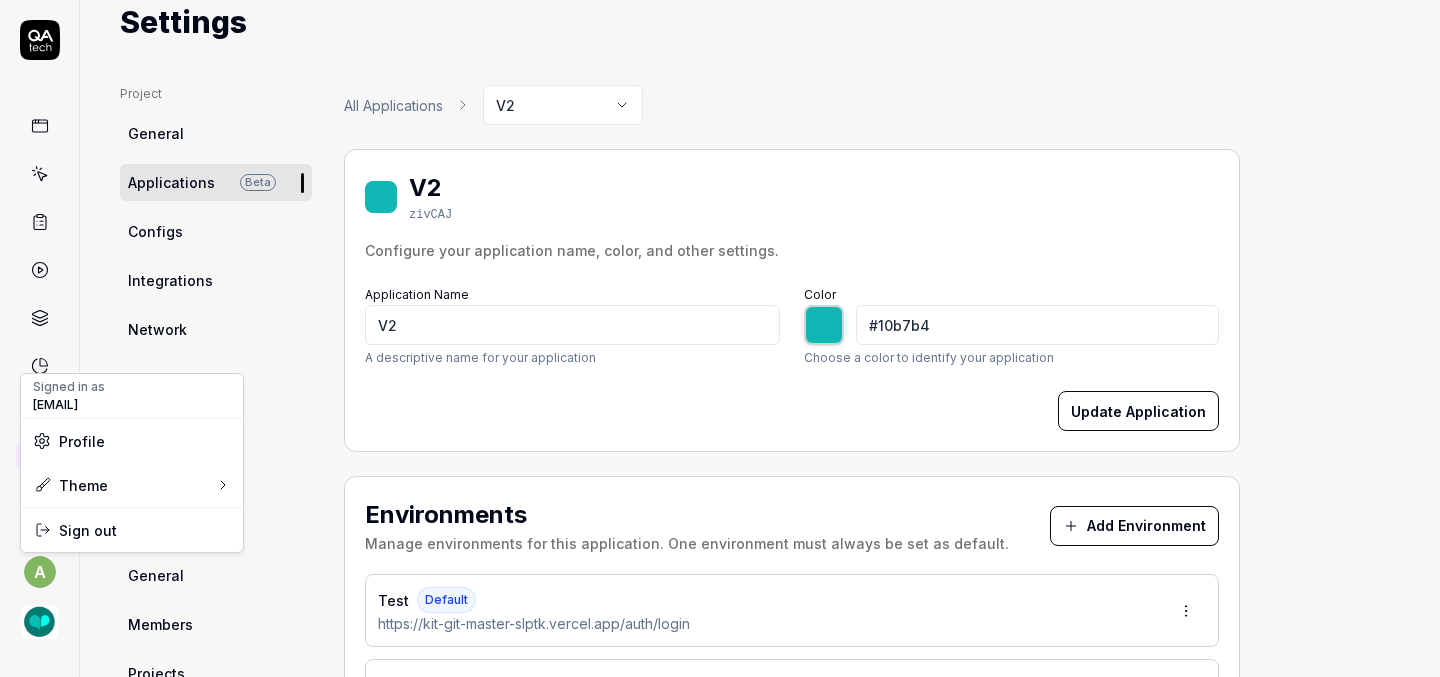 click on "a Home / Settings Home / Settings Settings Project General Applications Beta Configs Integrations Network Inbox Device Presets Knowledge Project Select a page Organization General Members Projects Subscription Connections Organization Select a page Profile My Details Authentication Email Password Profile Select a page All Applications V2 V2 zivCAJ Configure your application name, color, and other settings. Application Name V2 A descriptive name for your application Color #10b7b4 ******* Choose a color to identify your application Update Application Environments Manage environments for this application. One environment must always be set as default. Add Environment Test Default https://kit-git-master-slptk.vercel.app/auth/login Production https://app.kitforteams.com/app/students/tabs/my-caseload Staging https://kit-env-staging-slptk.vercel.app/auth/login Preview Environments Temporary environments created from GitHub pull requests. These can be promoted to permanent custom environments. No Preview Environments" at bounding box center (720, 338) 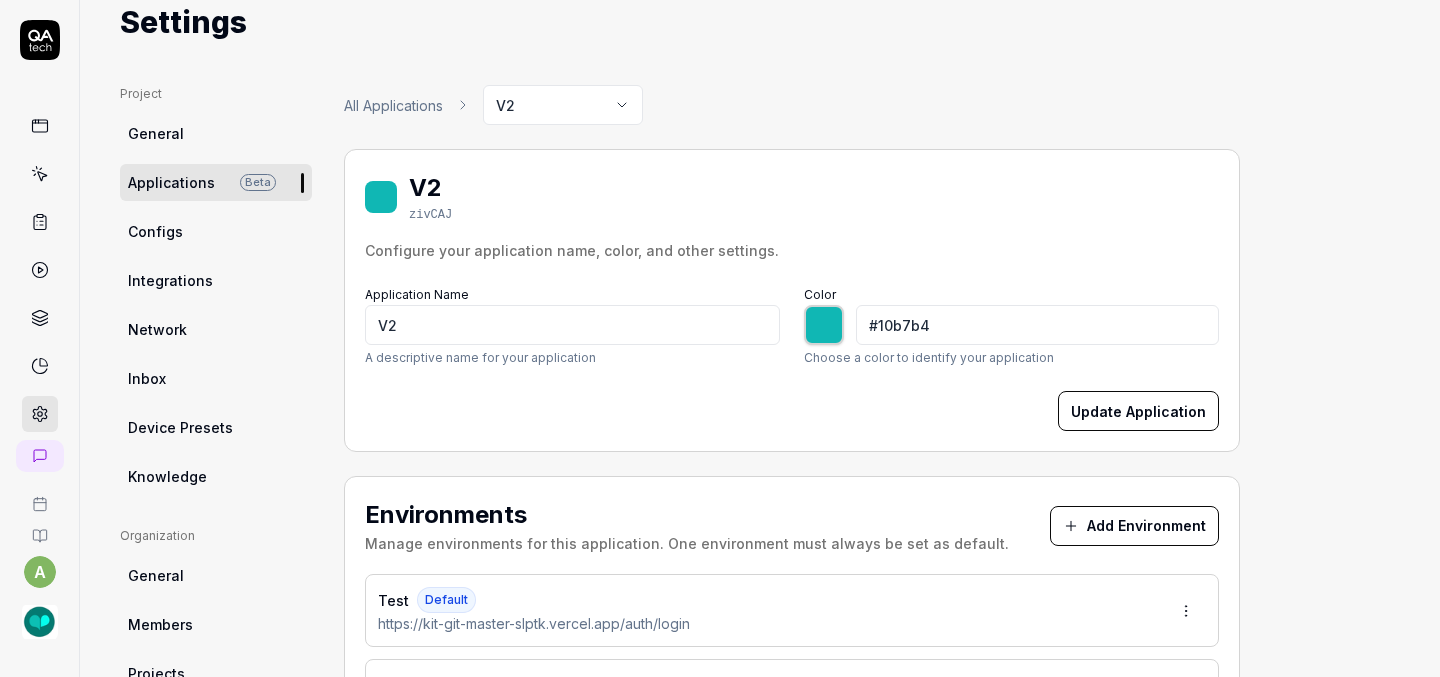 click 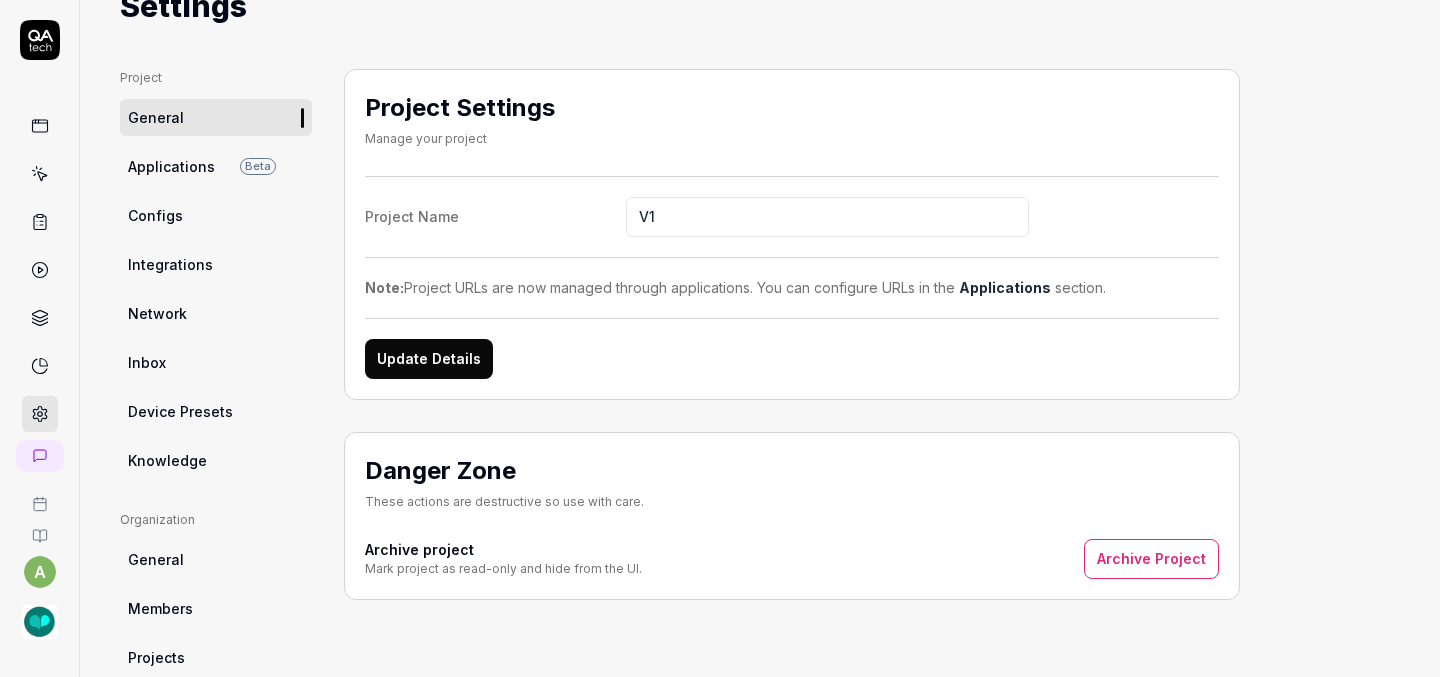 scroll, scrollTop: 0, scrollLeft: 0, axis: both 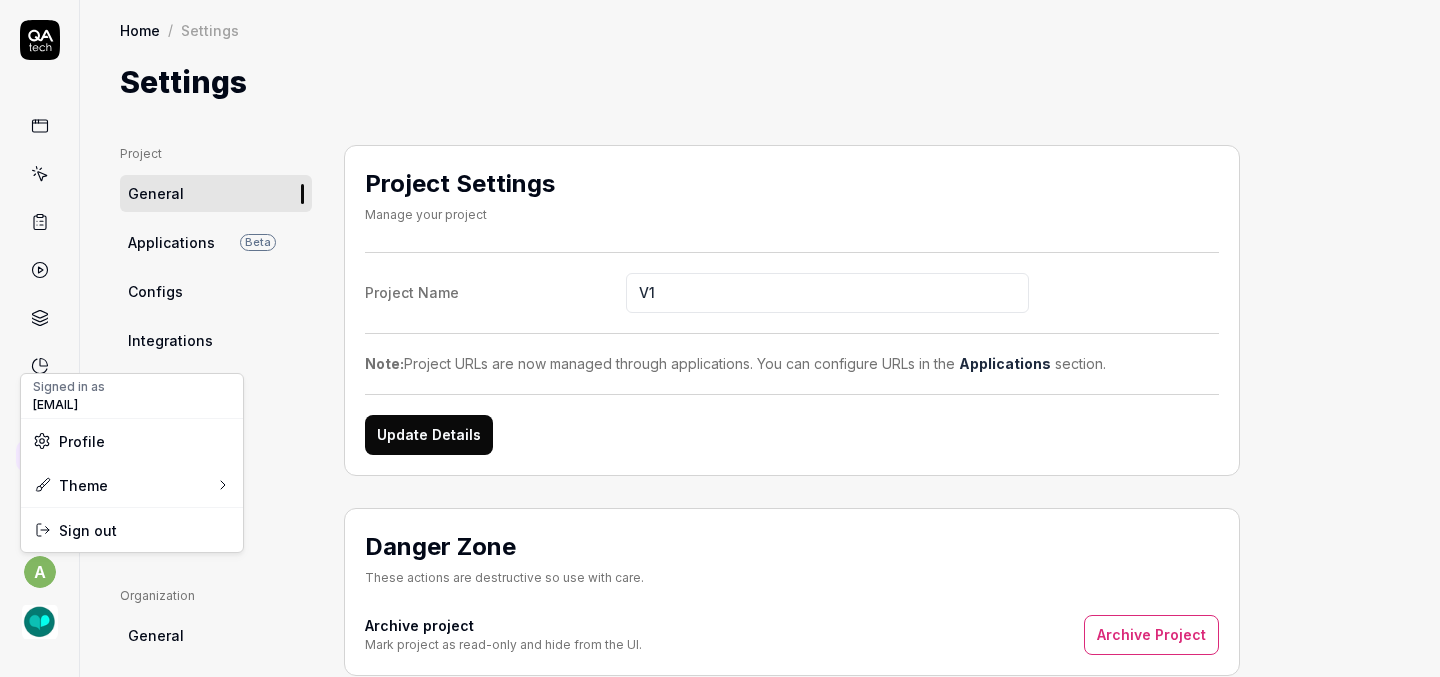 click on "a Home / Settings Home / Settings Settings Project General Organization General Members Projects Subscription Connections Organization Select a page Profile My Details Authentication Email Password Profile Select a page Project Settings Manage your project Project Name V1 Note:  Project URLs are now managed through applications. You can configure URLs in the   Applications   section. Update Details Danger Zone These actions are destructive so use with care. Archive project Mark project as read-only and hide from the UI. Archive Project
* Signed in as [EMAIL] Profile Theme Sign out" at bounding box center (720, 338) 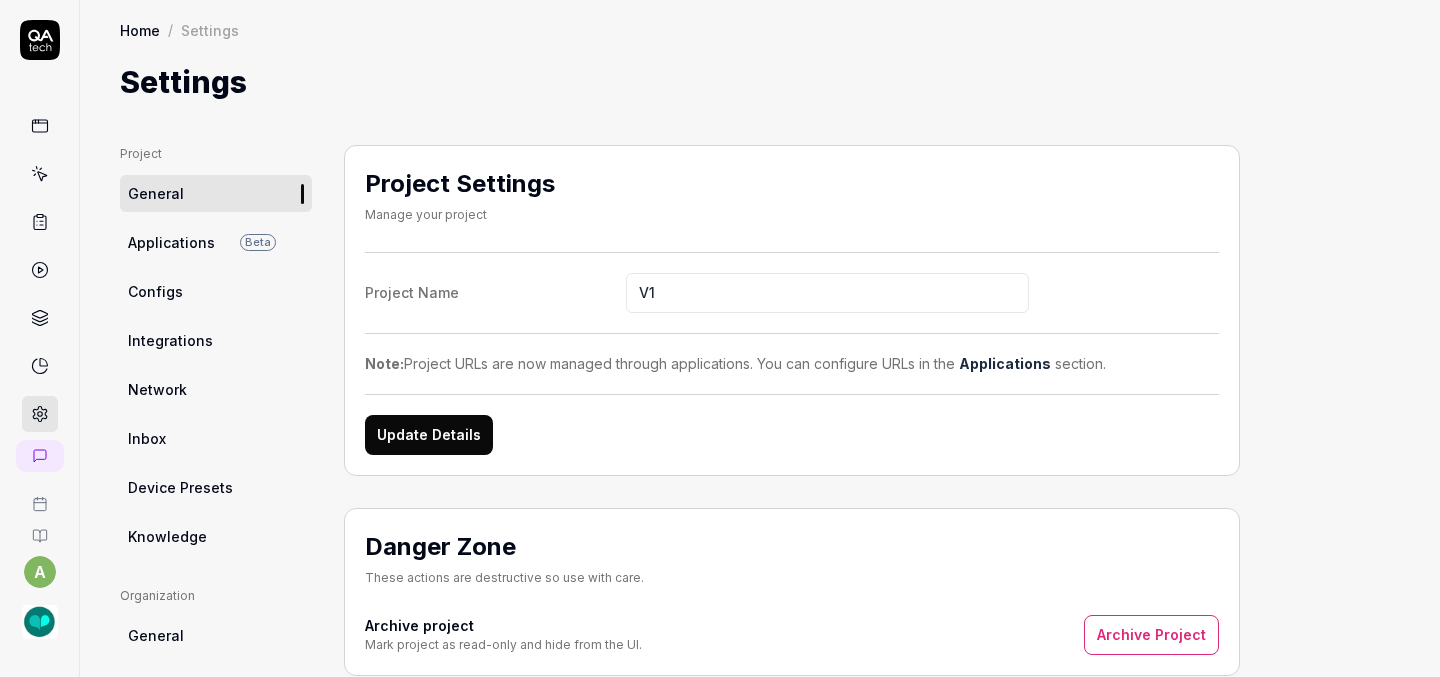 click on "a Home / Settings Home / Settings Settings Project General Applications Beta Configs Integrations Network Inbox Device Presets Knowledge Project General Organization General Members Projects Subscription Connections Organization Select a page Profile My Details Authentication Email Password Profile Select a page Project Settings Manage your project Project Name V1 Note:  Project URLs are now managed through applications. You can configure URLs in the   Applications   section. Update Details Danger Zone These actions are destructive so use with care. Archive project Mark project as read-only and hide from the UI. Archive Project
*" at bounding box center (720, 338) 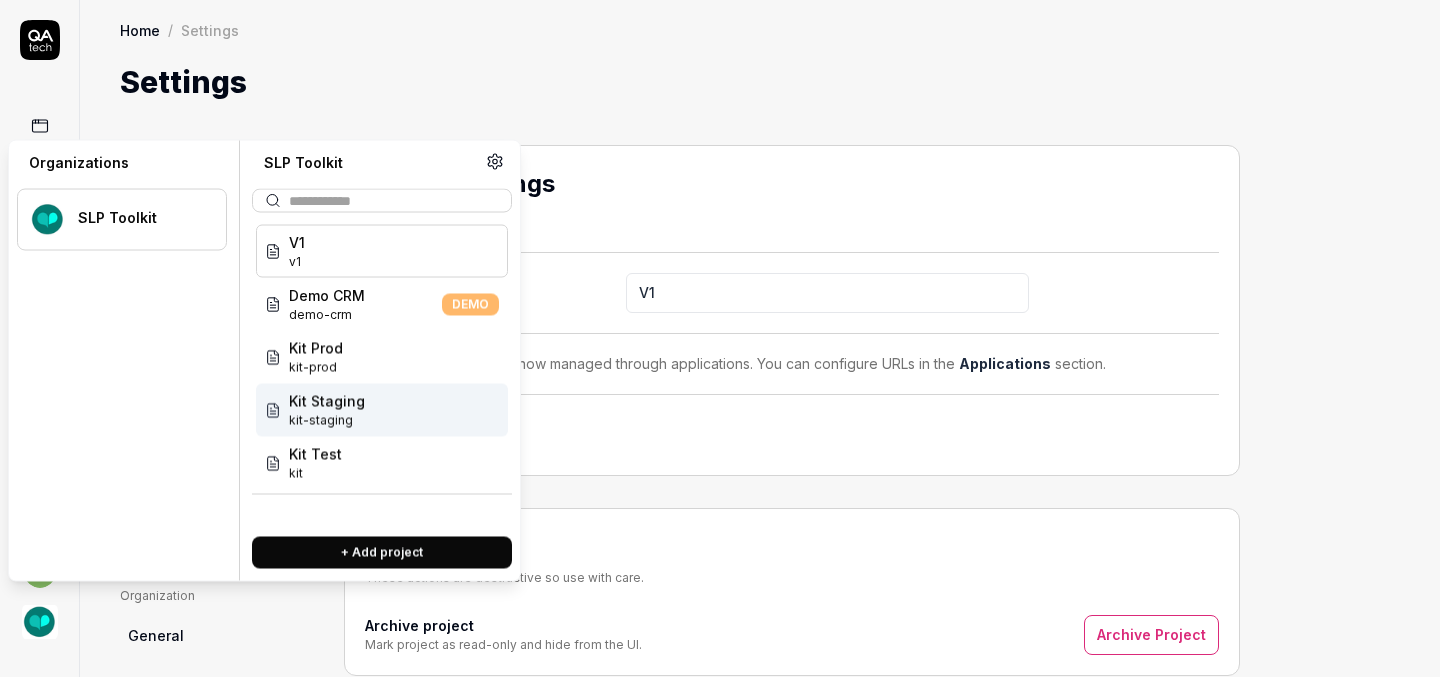 click on "Kit Staging" at bounding box center (327, 401) 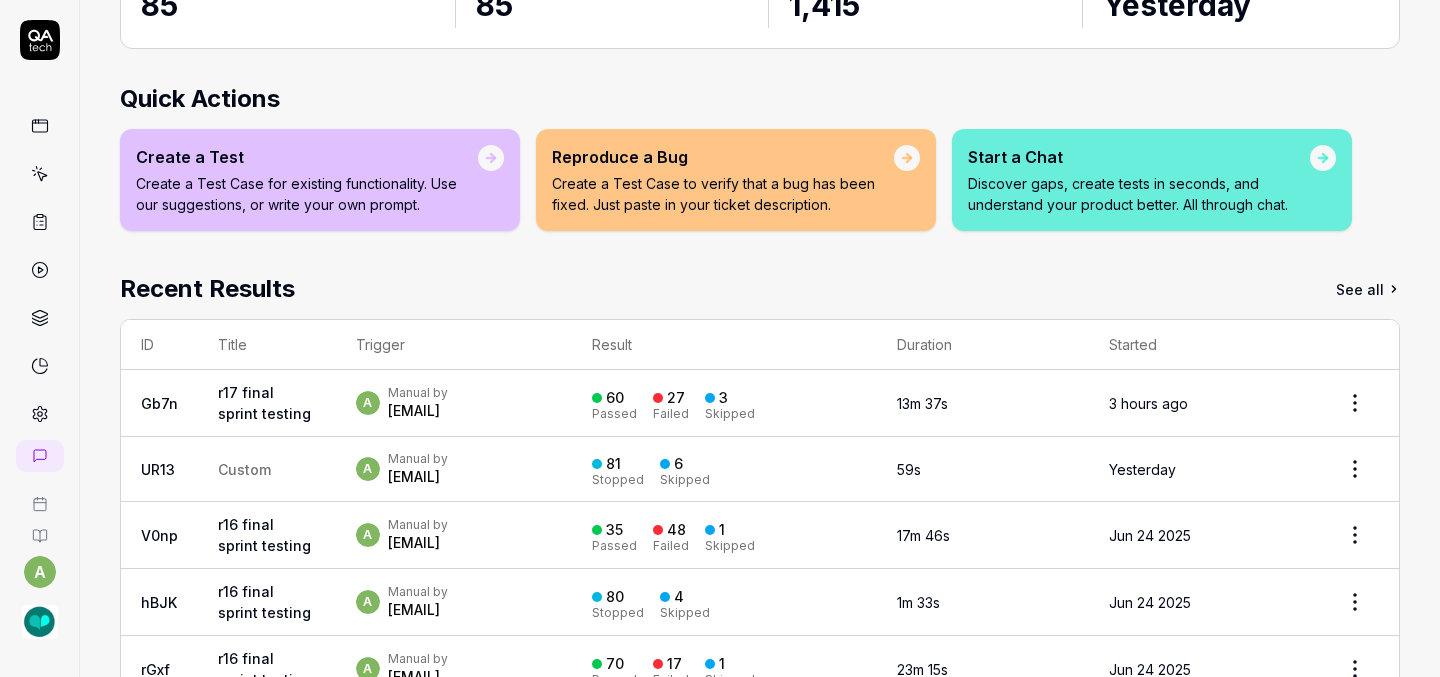 scroll, scrollTop: 269, scrollLeft: 0, axis: vertical 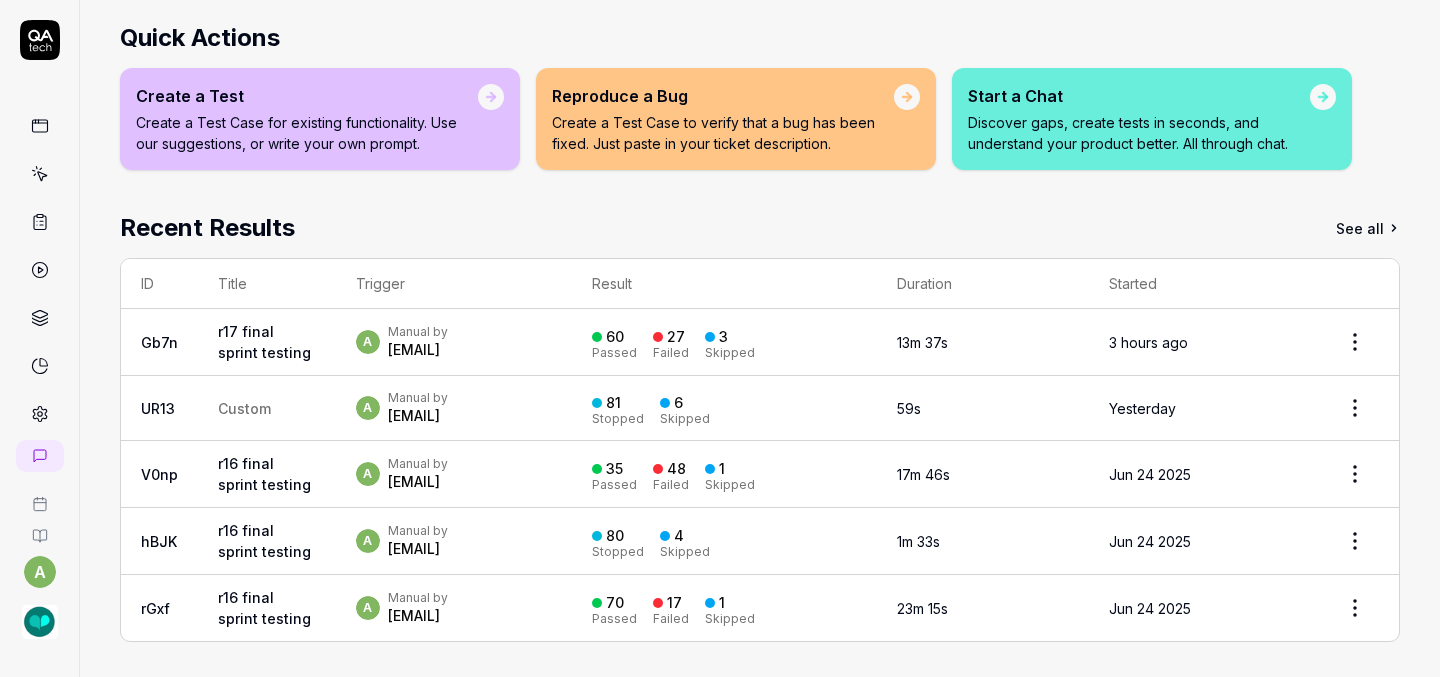 click on "r17 final sprint testing" at bounding box center [264, 342] 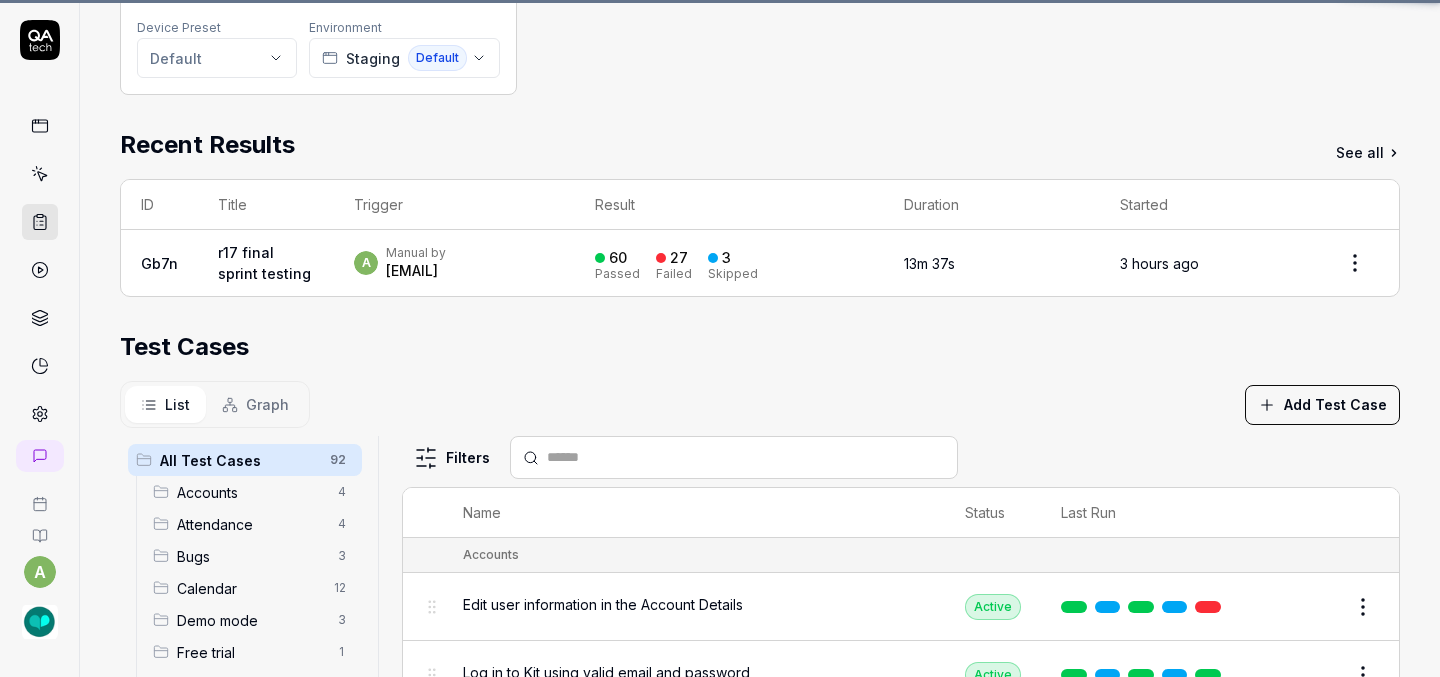 scroll, scrollTop: 156, scrollLeft: 0, axis: vertical 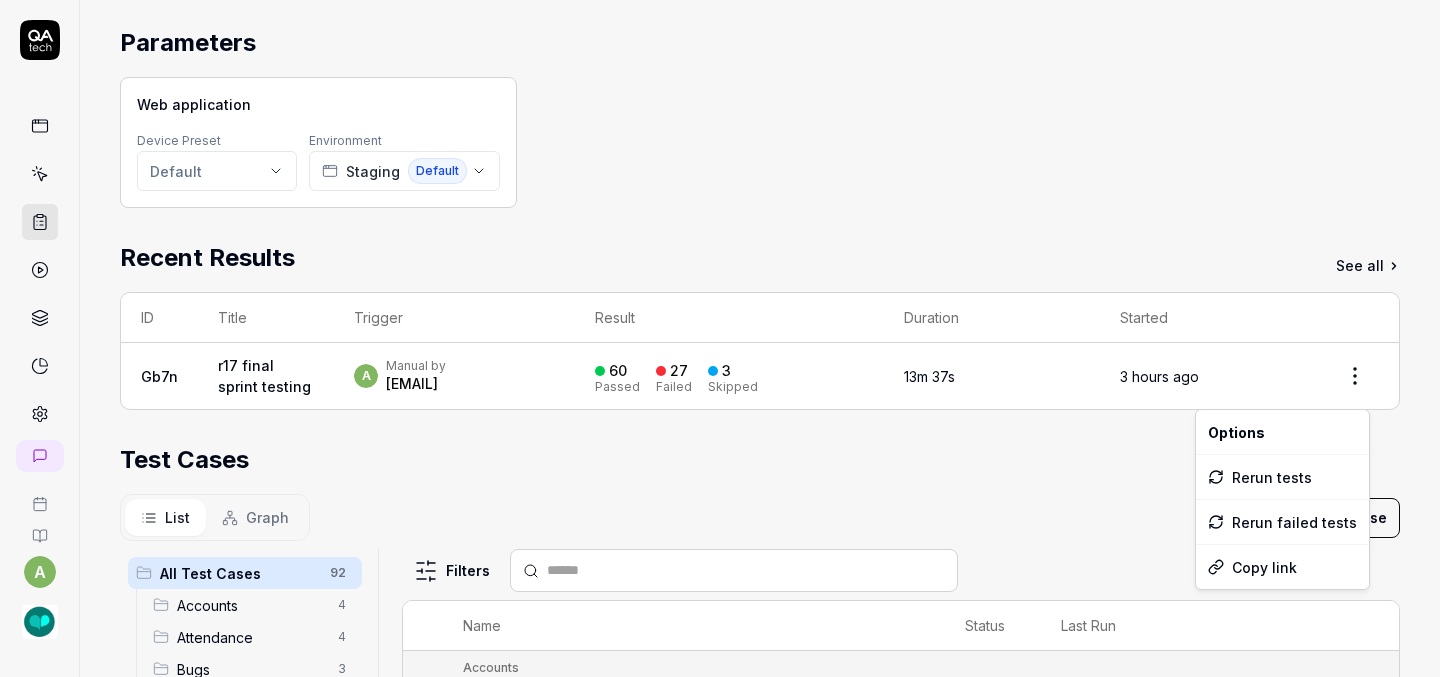 click on "**********" at bounding box center [720, 338] 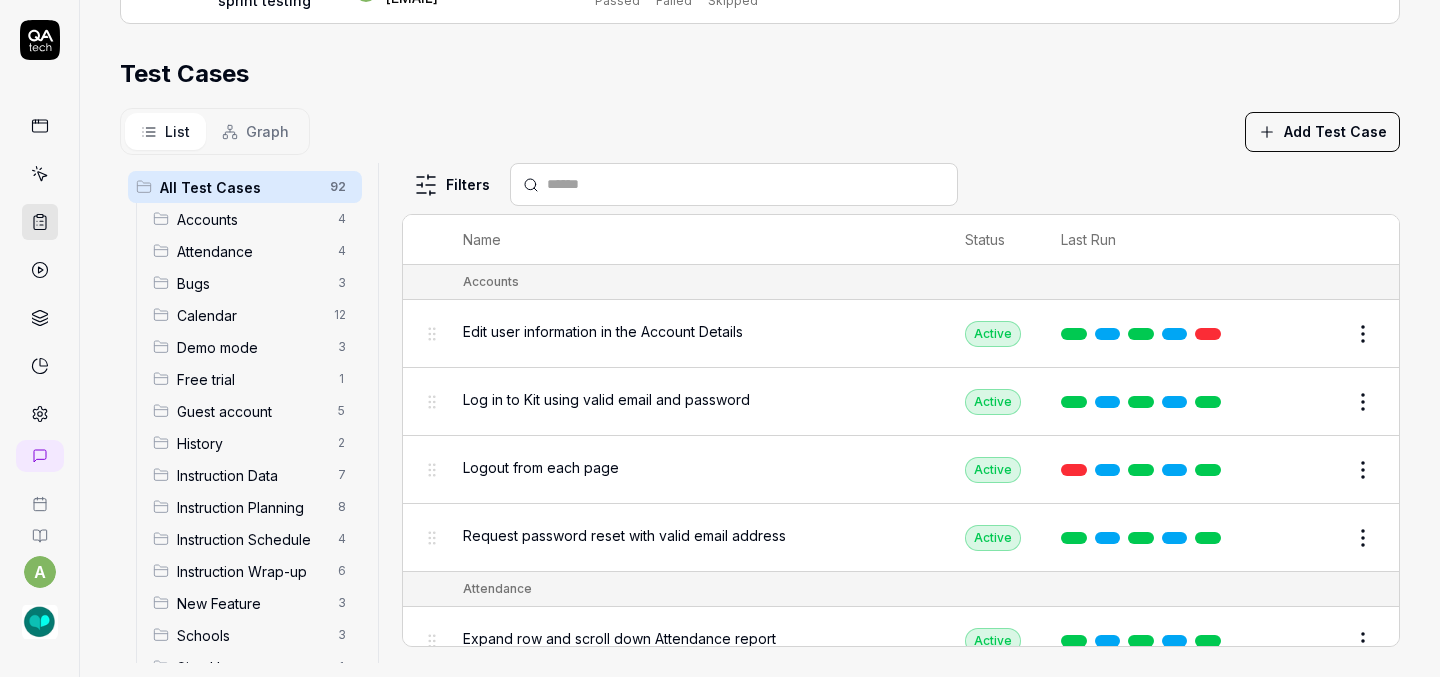scroll, scrollTop: 544, scrollLeft: 0, axis: vertical 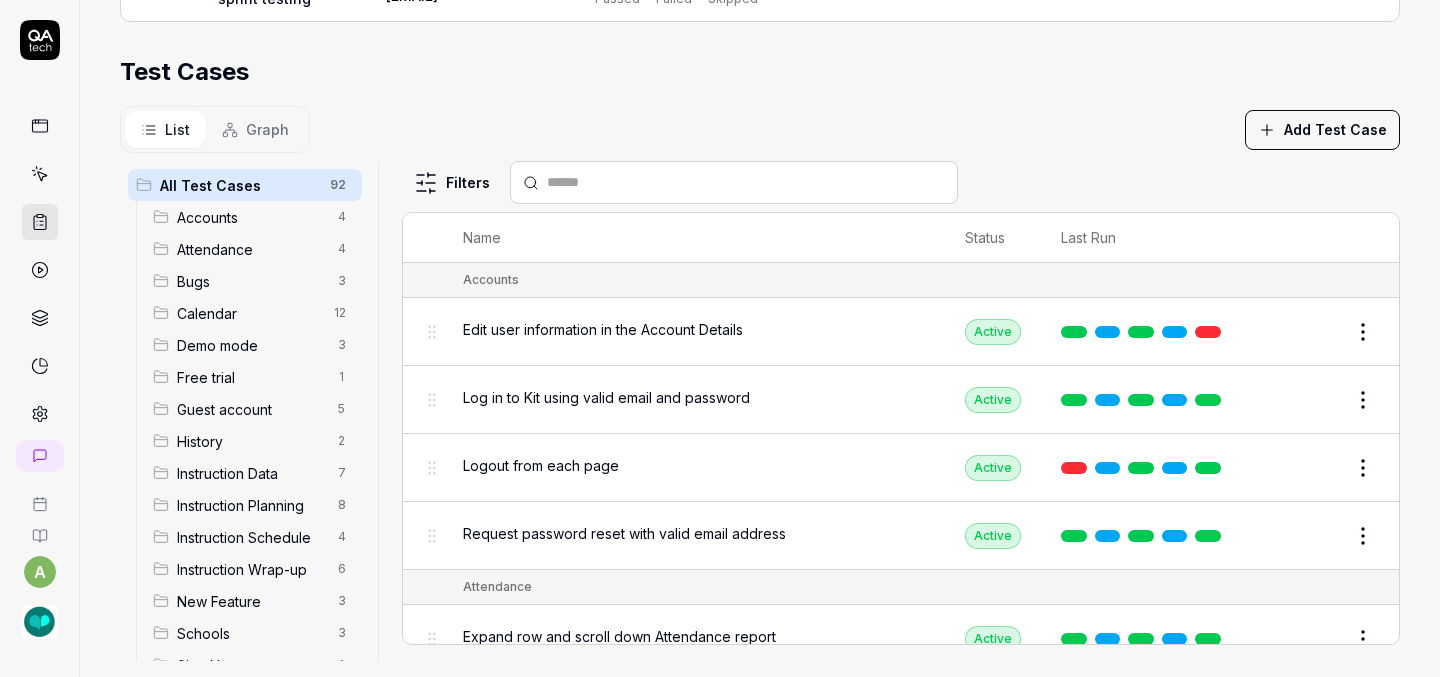 click on "Edit" at bounding box center [1315, 332] 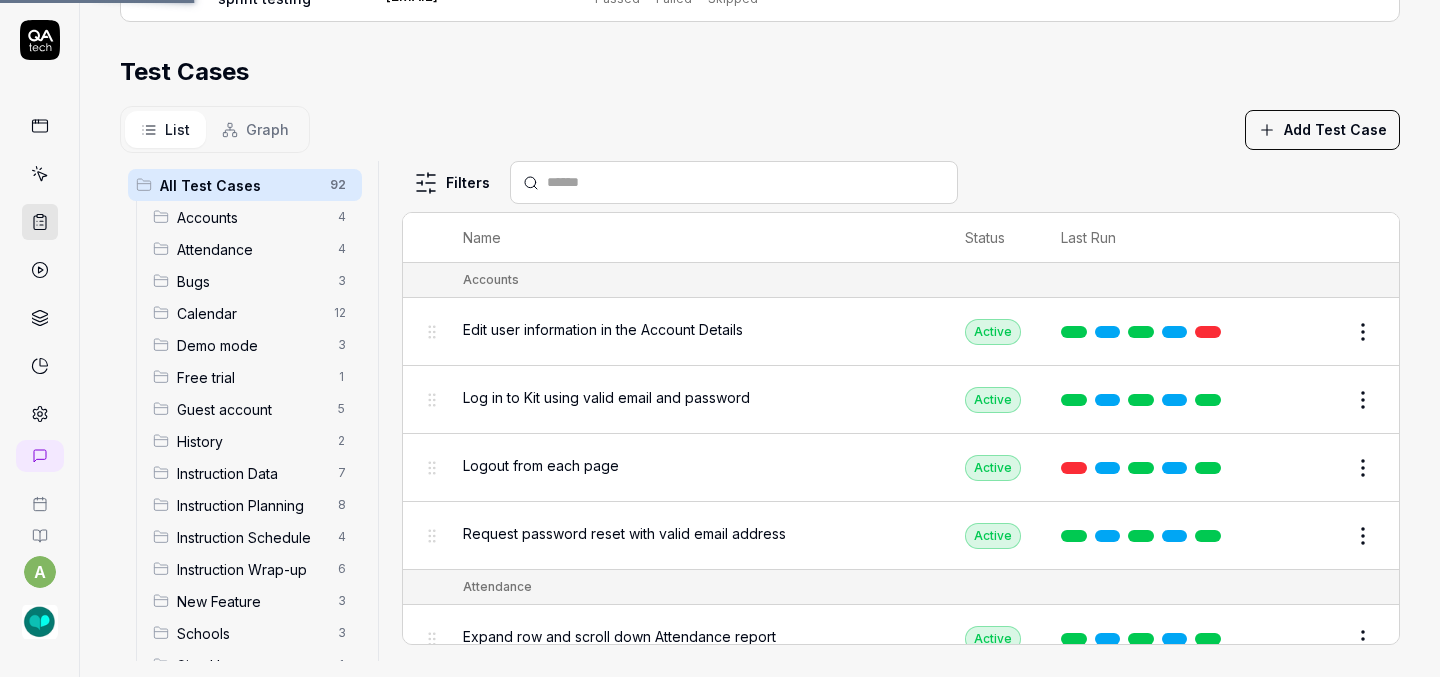 scroll, scrollTop: 0, scrollLeft: 0, axis: both 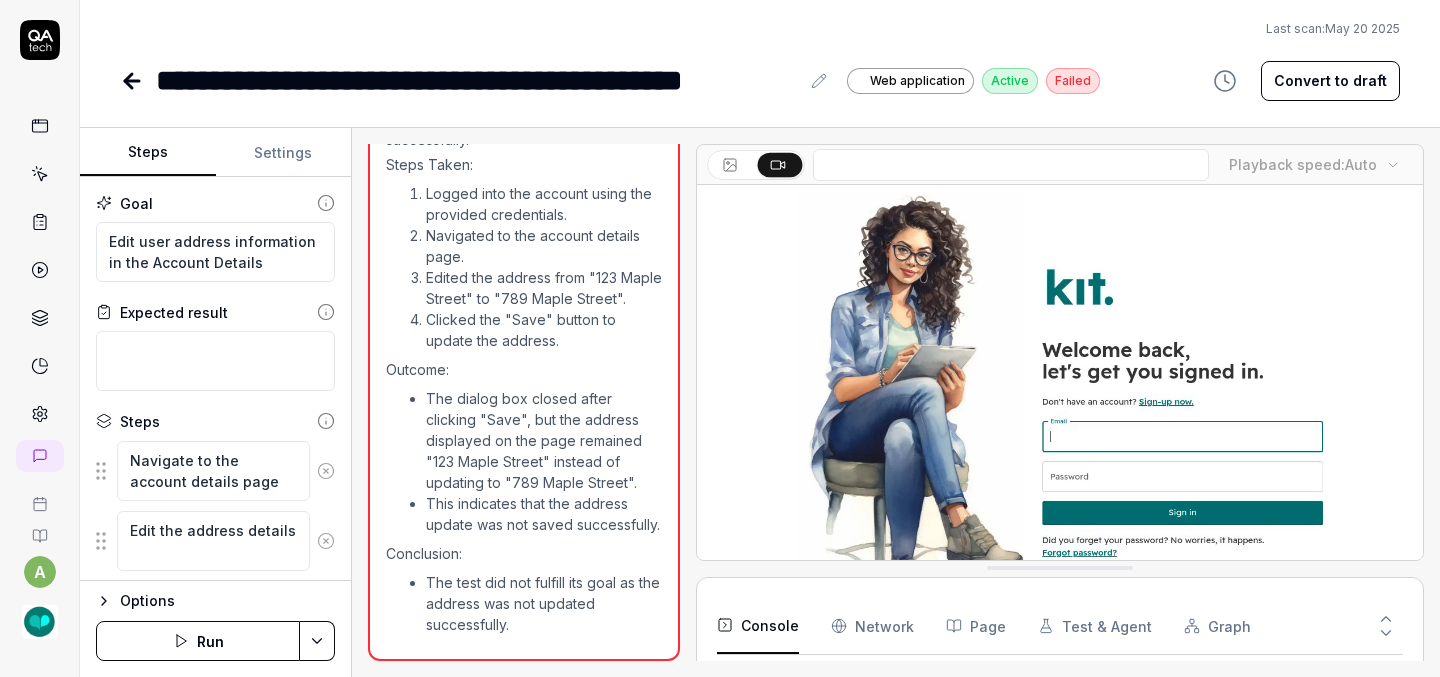 type on "*" 